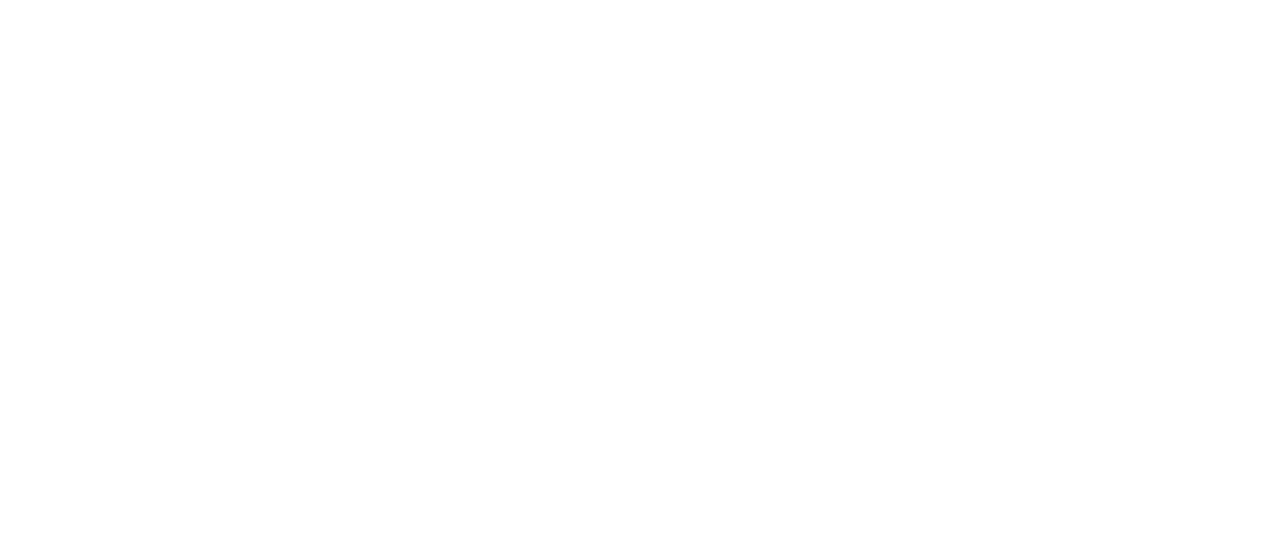 scroll, scrollTop: 0, scrollLeft: 0, axis: both 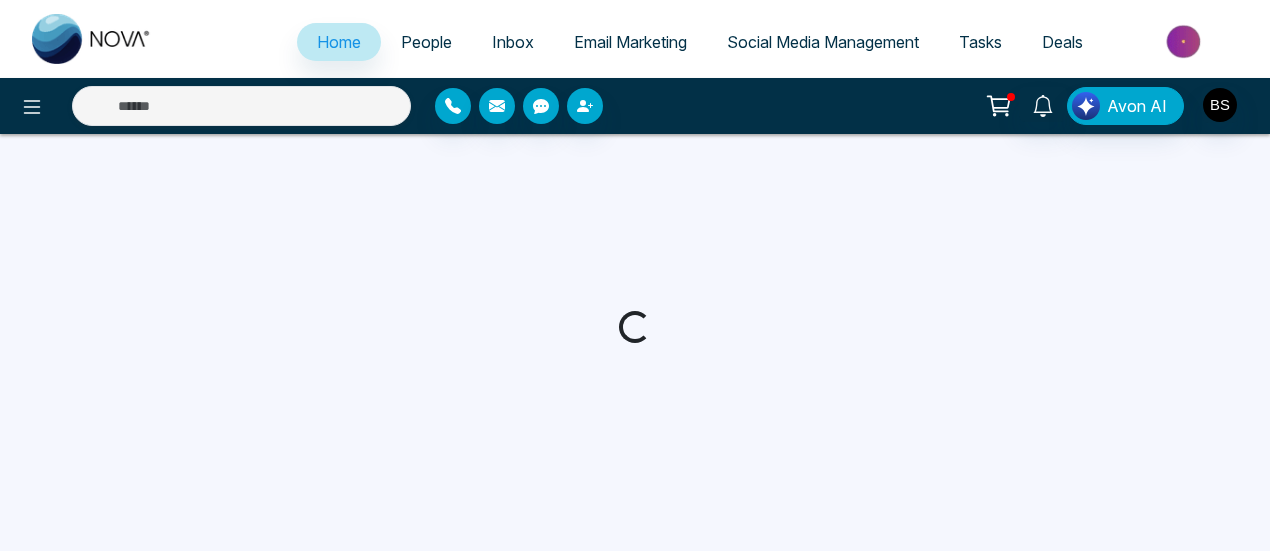 select on "*" 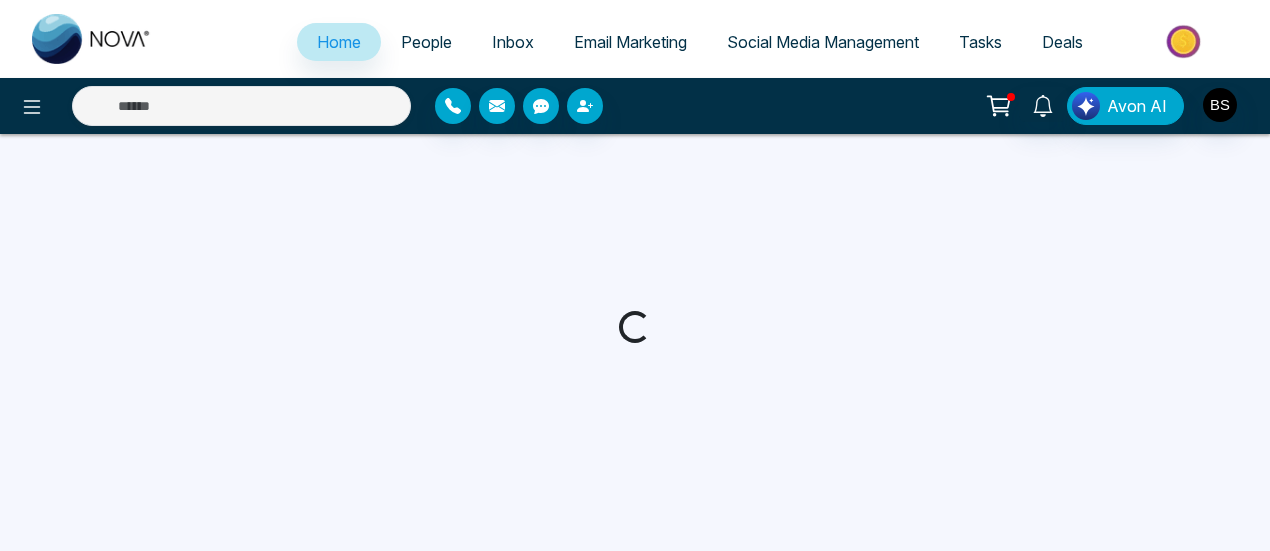 select on "*" 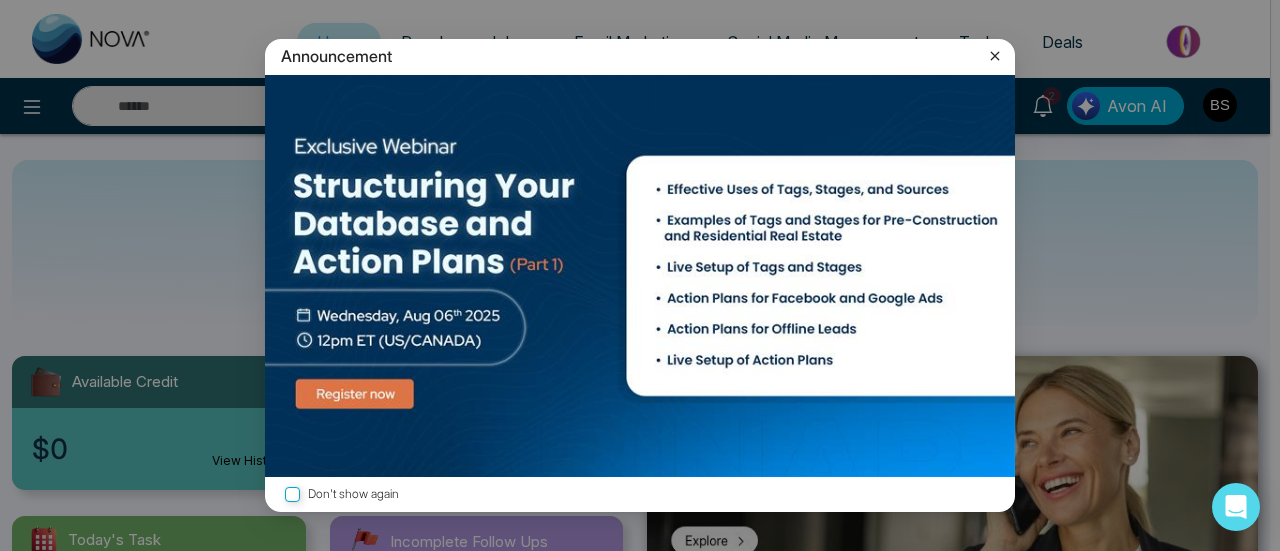 click 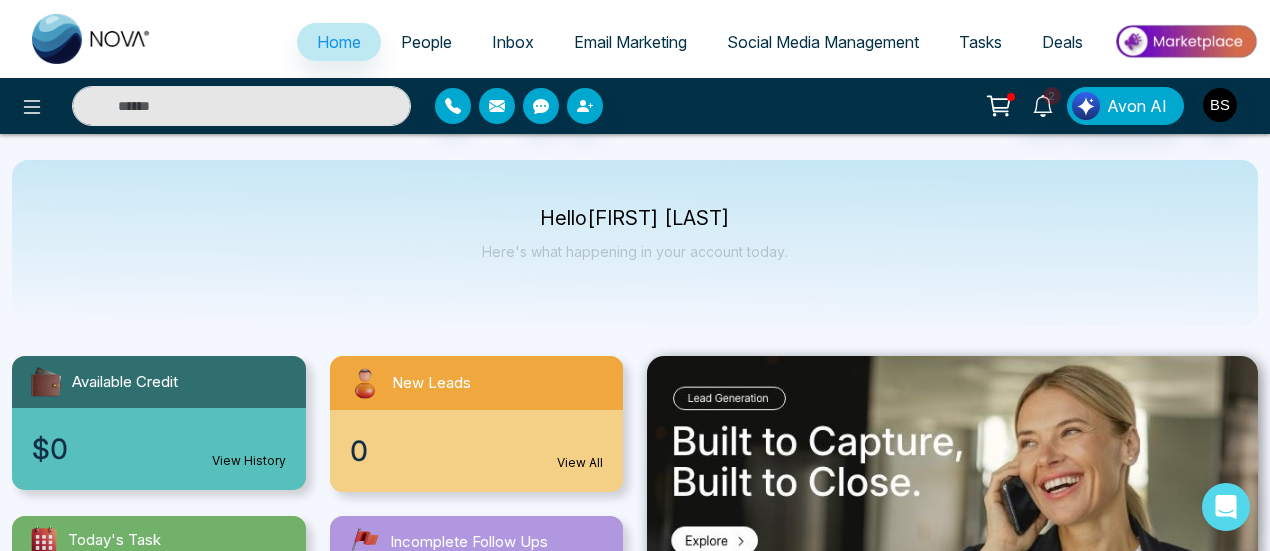 click at bounding box center [497, 106] 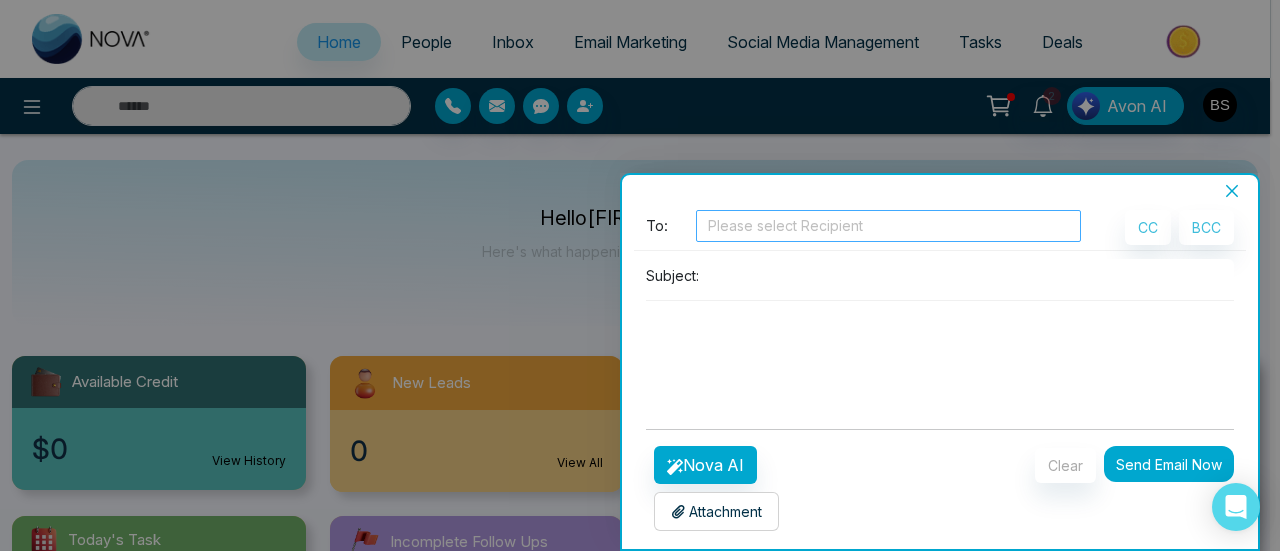 click on "Please select Recipient" at bounding box center (888, 226) 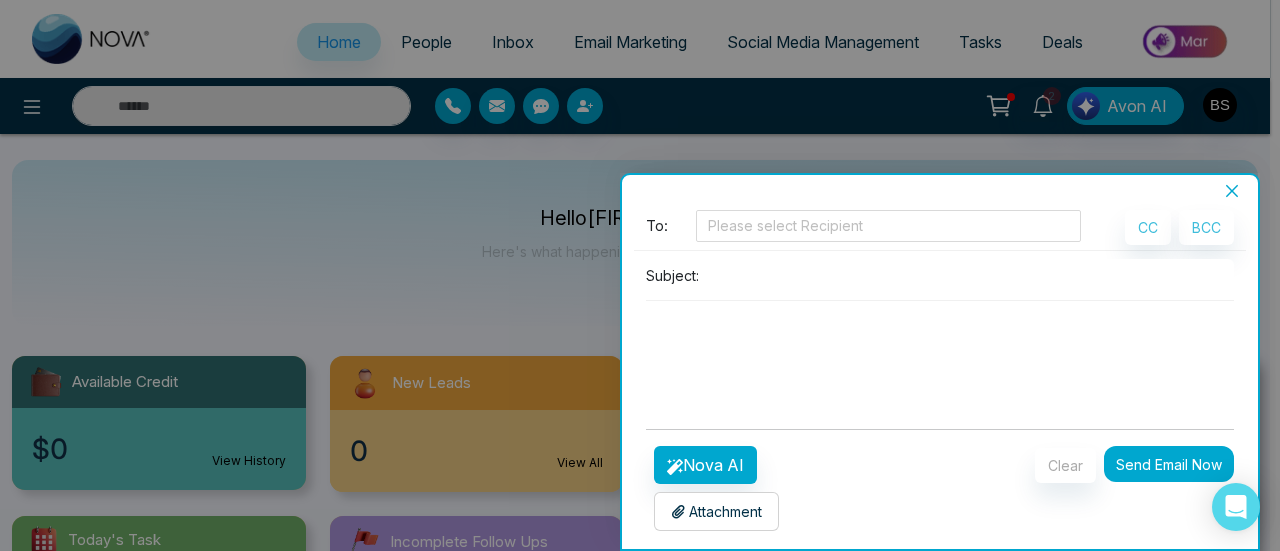 click 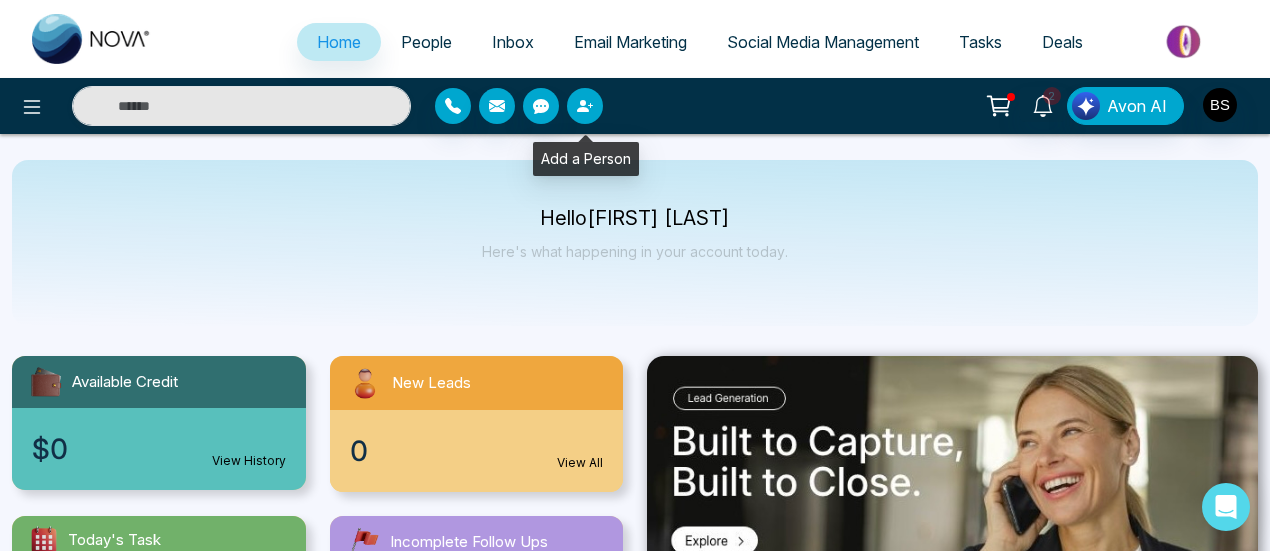 click at bounding box center (585, 106) 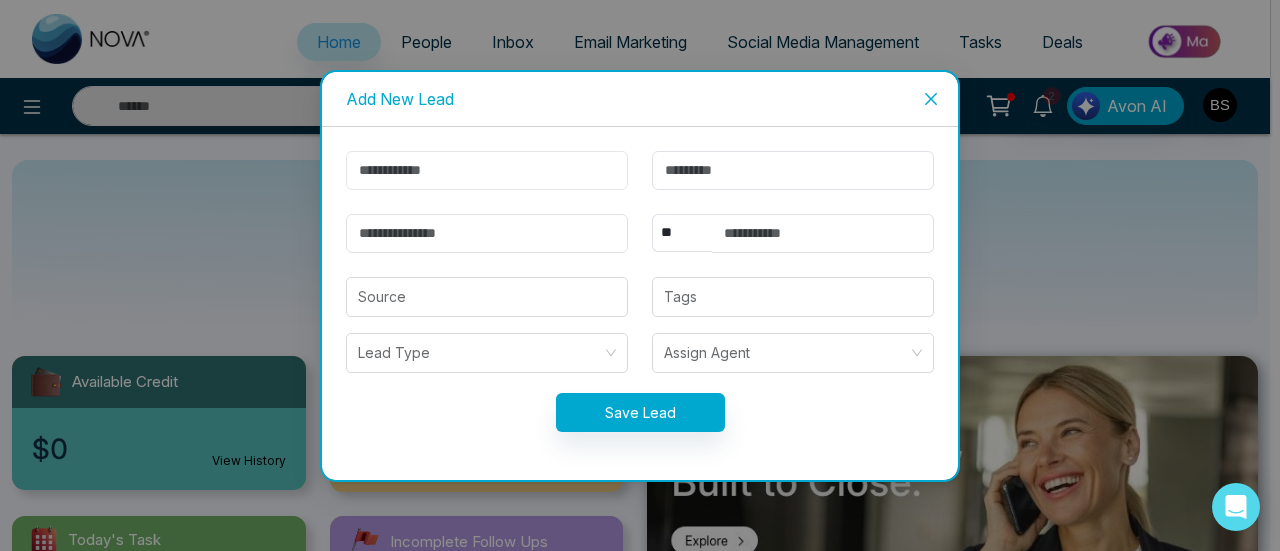 click at bounding box center (487, 170) 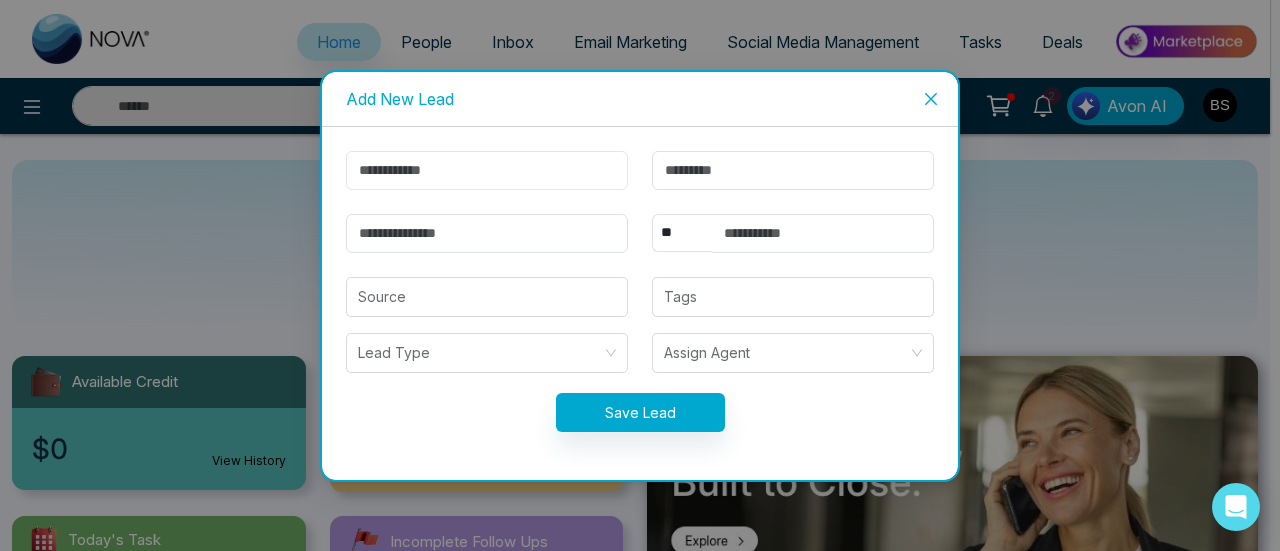 type on "*********" 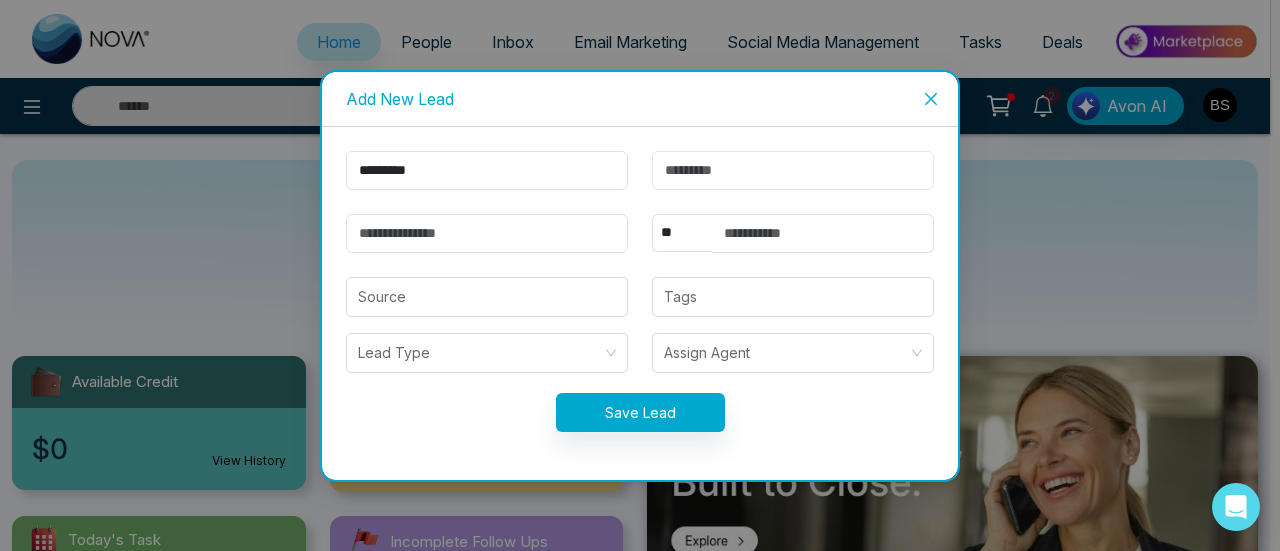 type on "******" 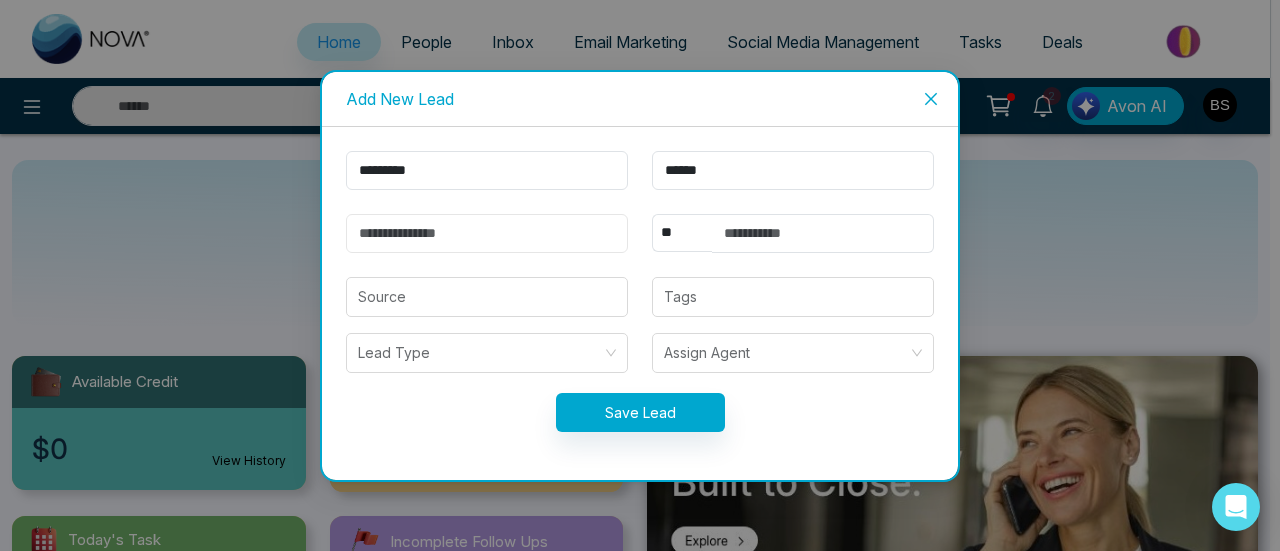 type on "**********" 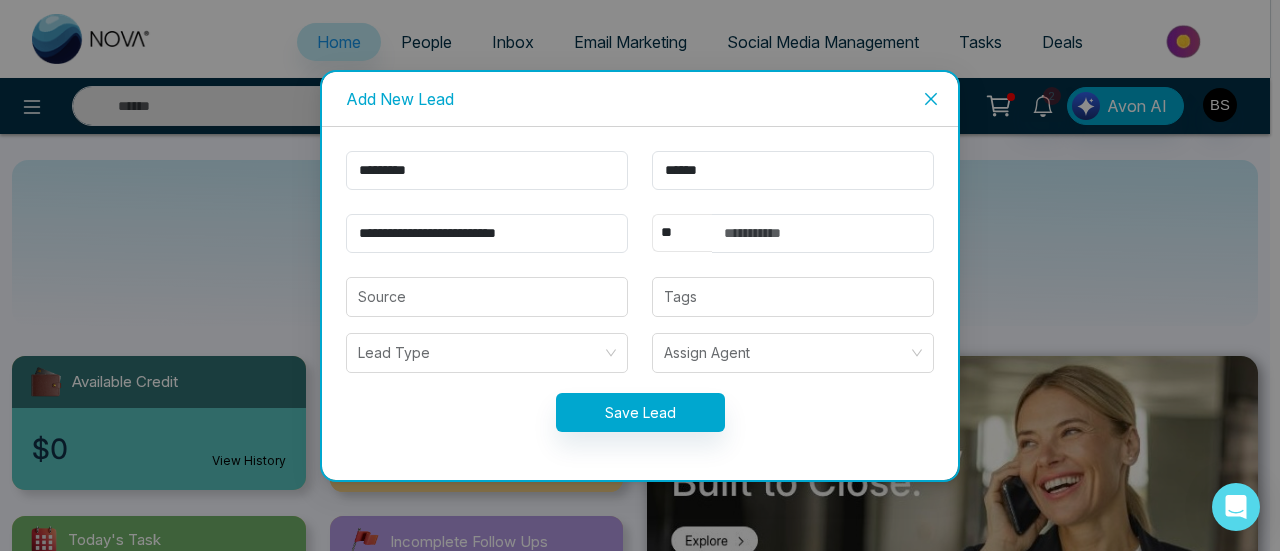select on "***" 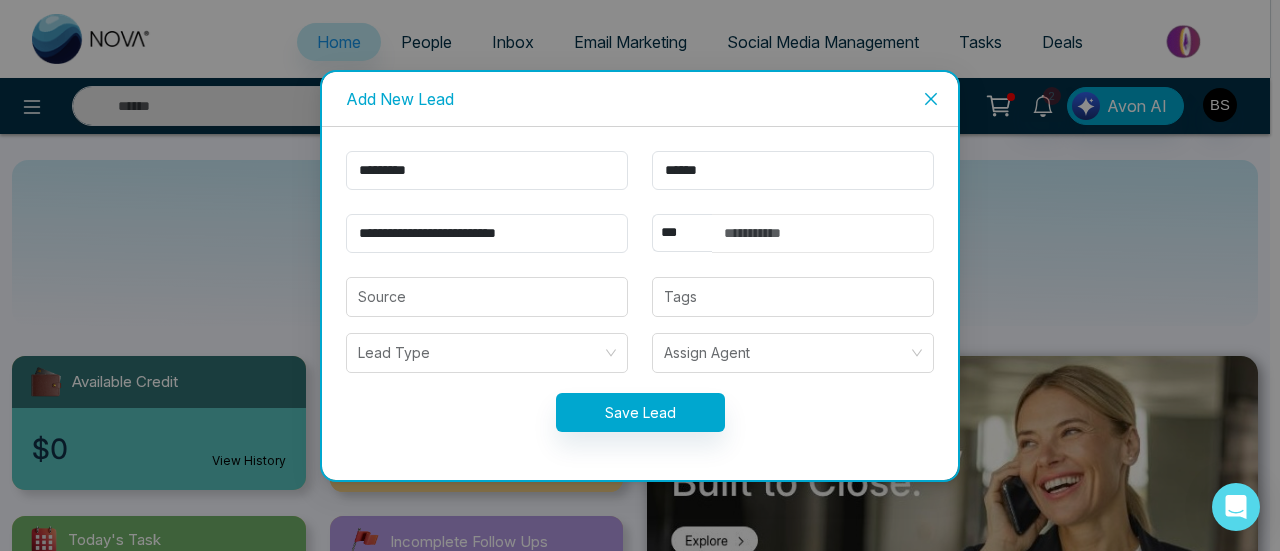 type on "**********" 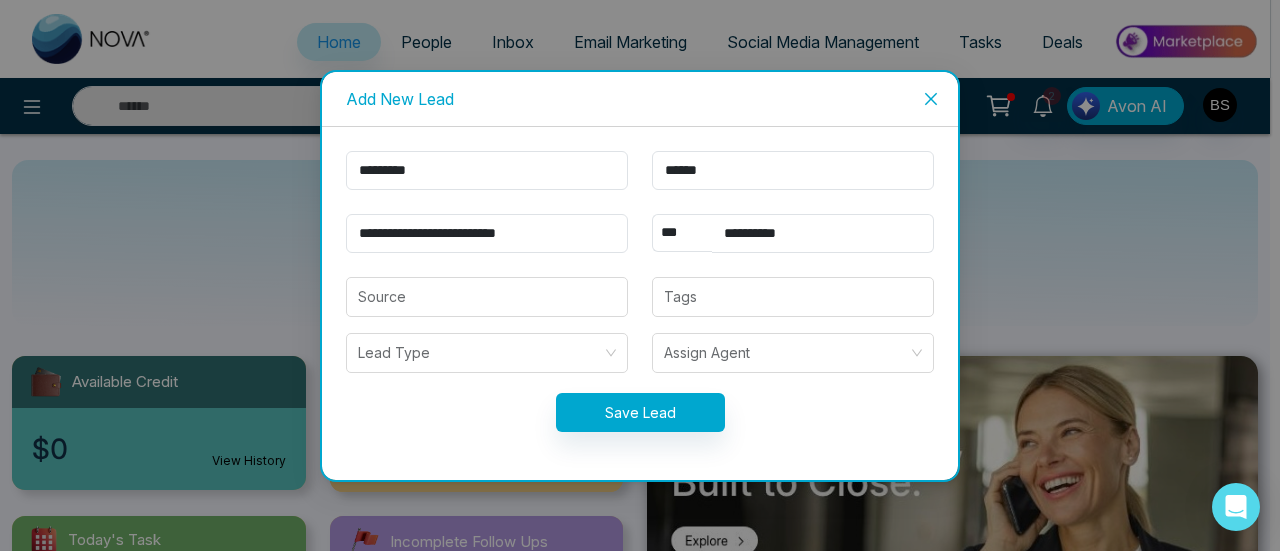 click at bounding box center (931, 99) 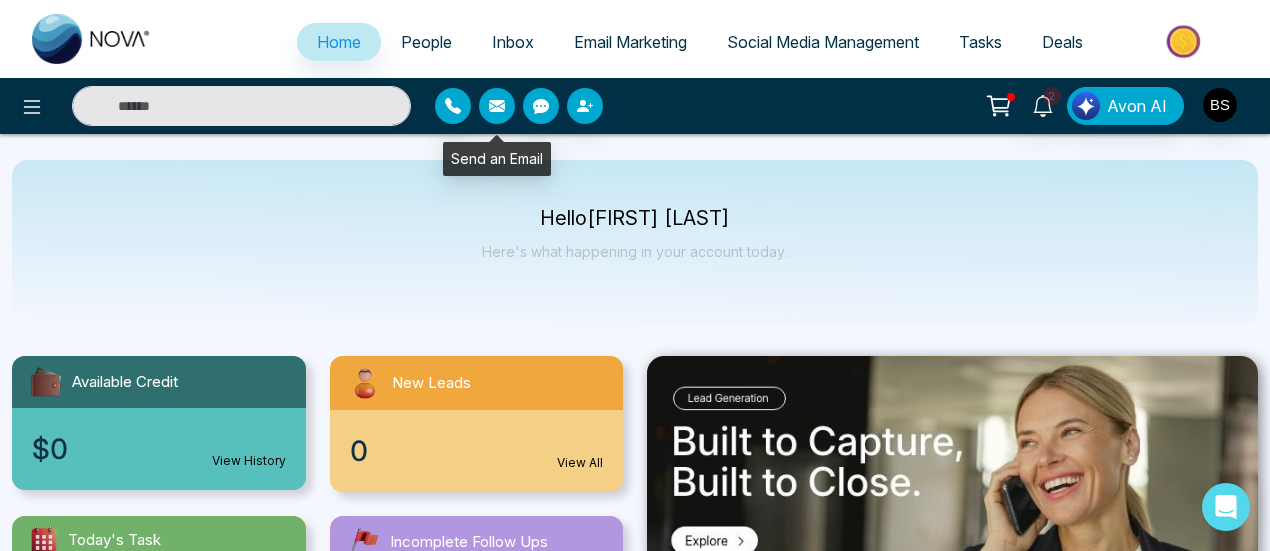 click at bounding box center (497, 106) 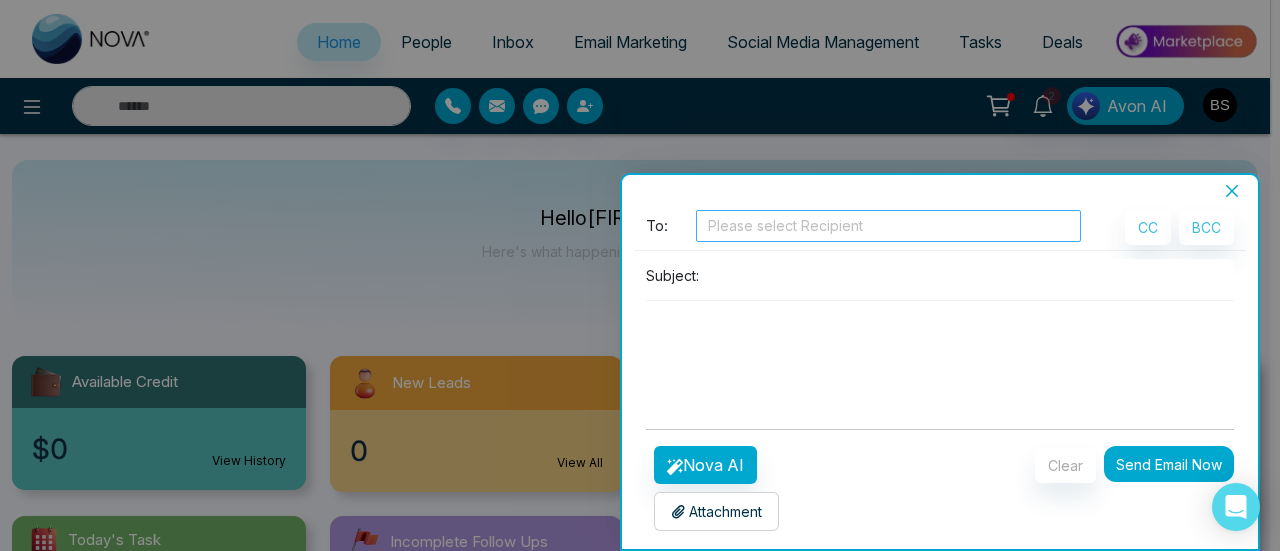 click on "Please select Recipient" at bounding box center [888, 226] 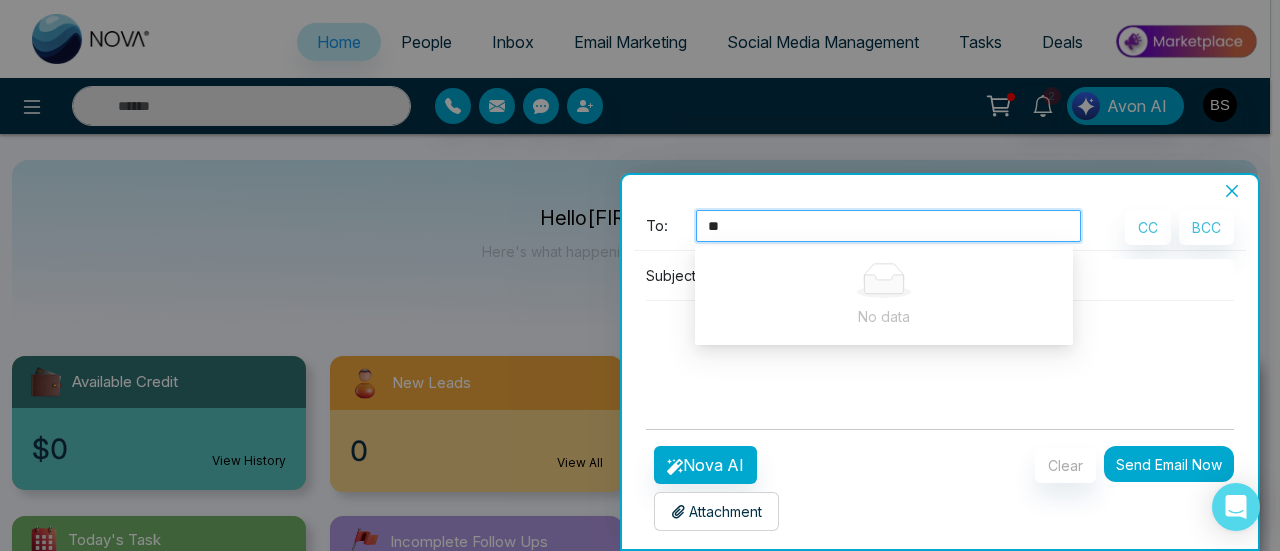 type on "*" 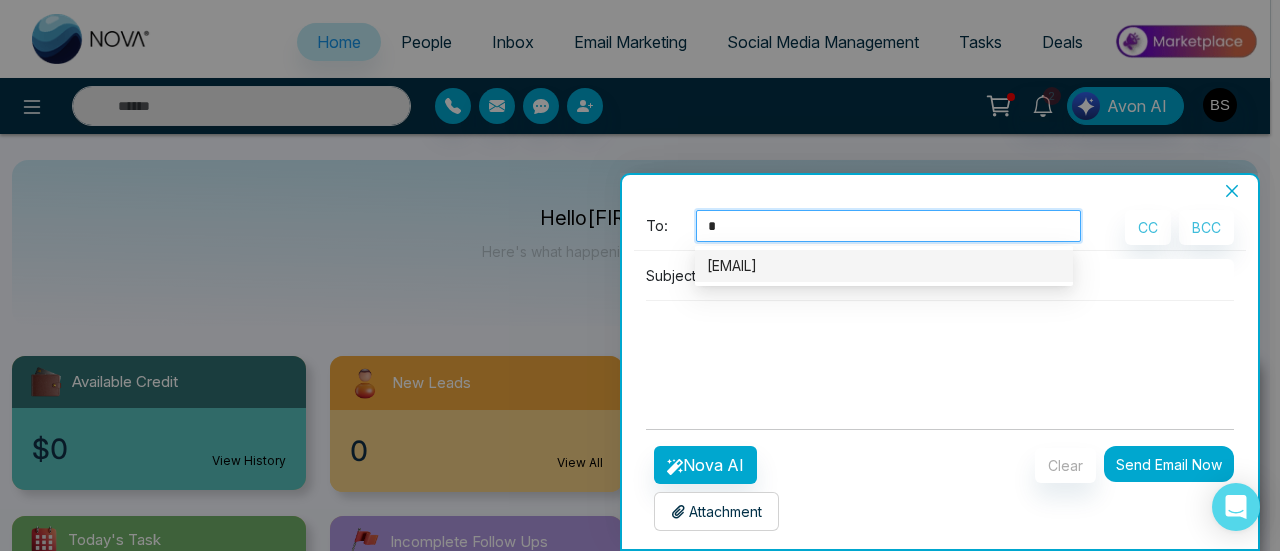 type 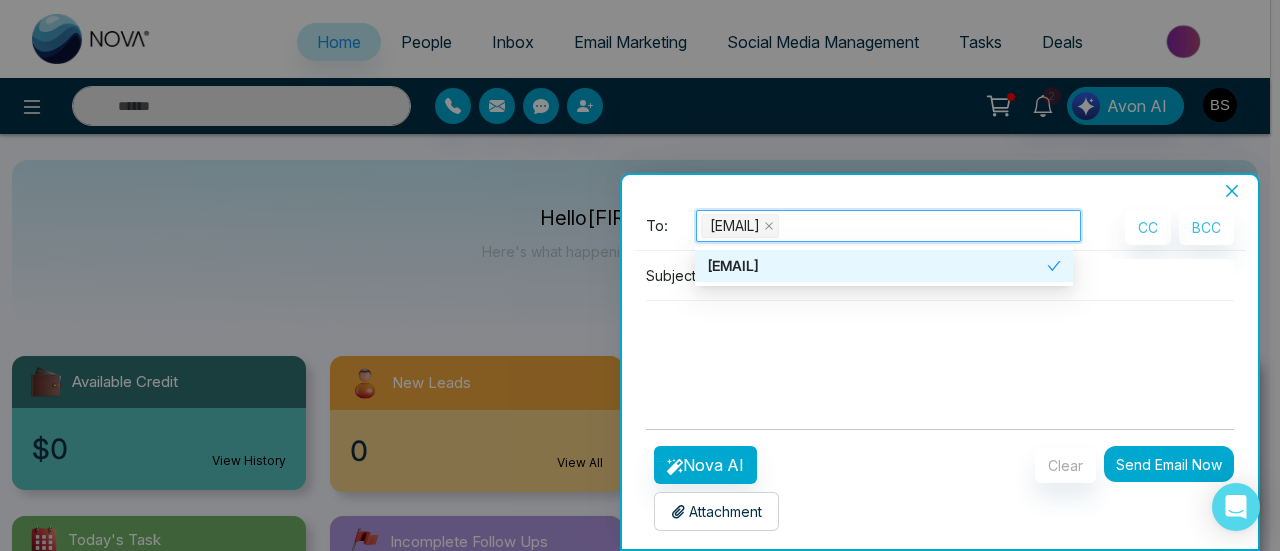 click on "[EMAIL]" at bounding box center [877, 266] 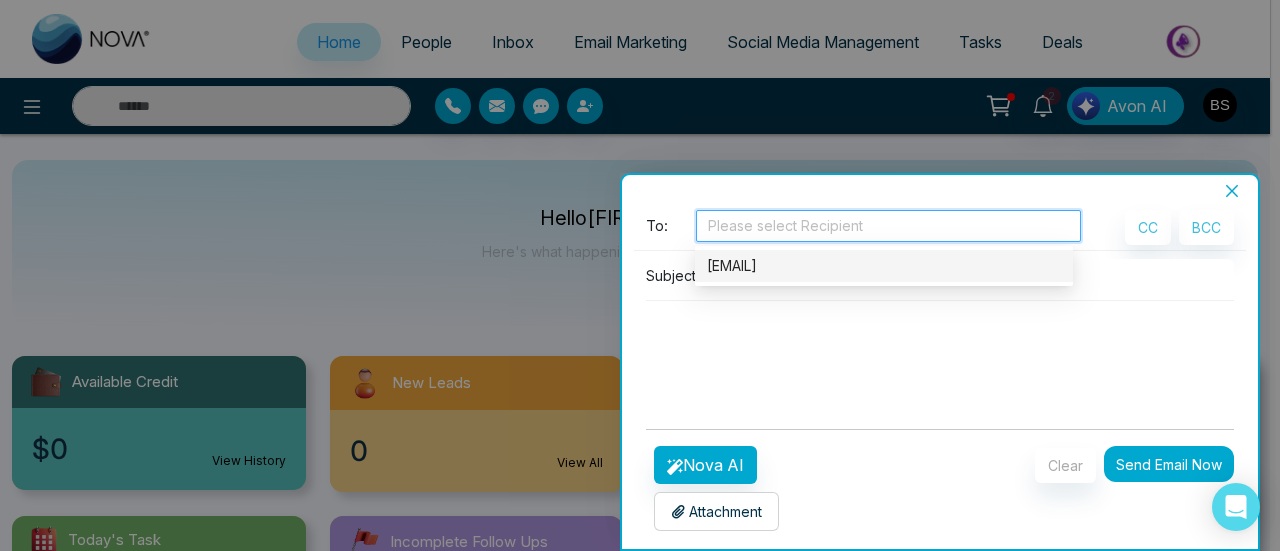 click on "[EMAIL]" at bounding box center [884, 266] 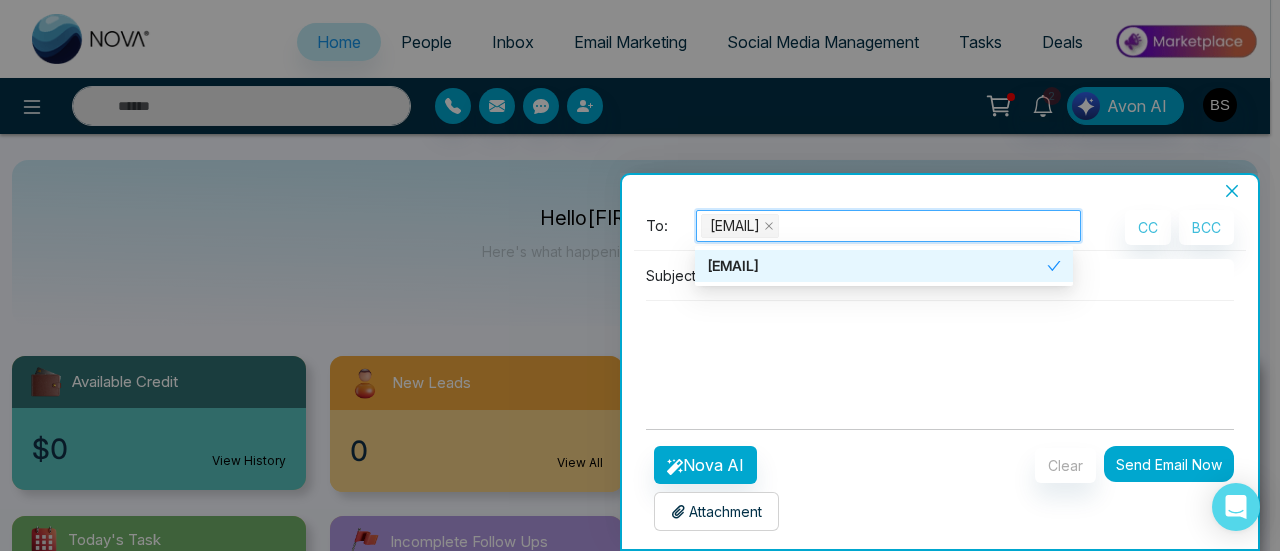 click at bounding box center (940, 349) 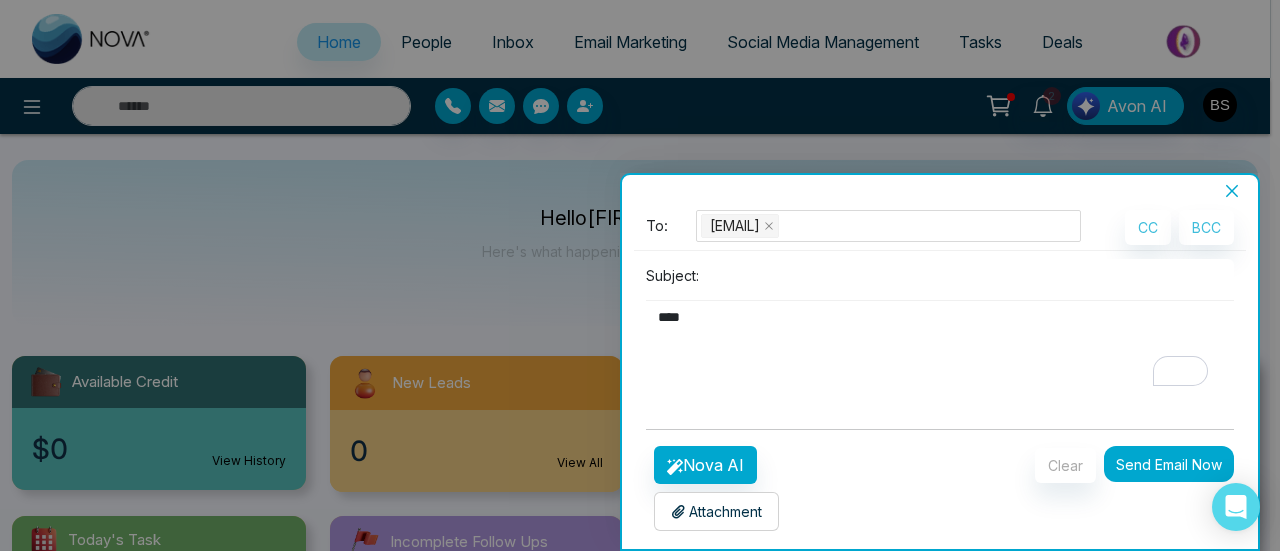 type on "****" 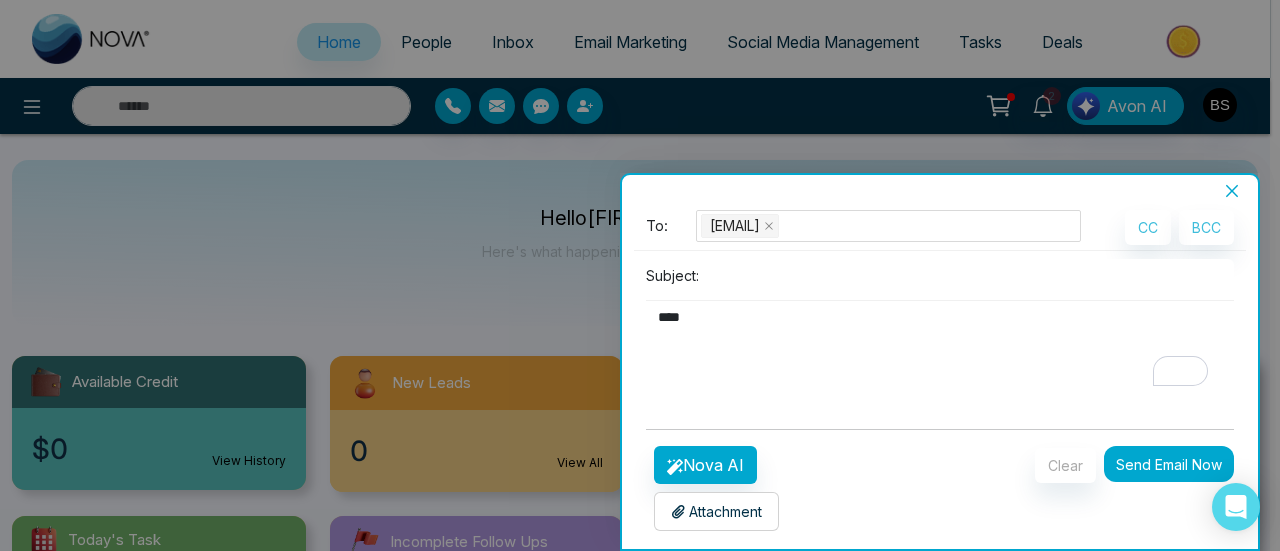 click on "Send Email Now" at bounding box center [1169, 464] 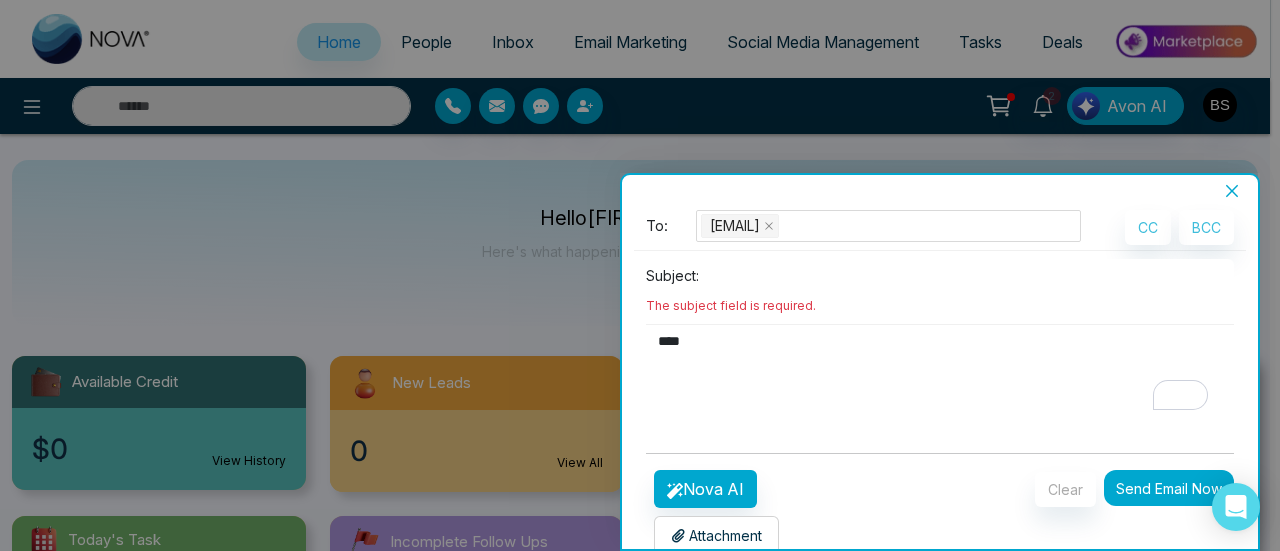 click on "****" at bounding box center [935, 373] 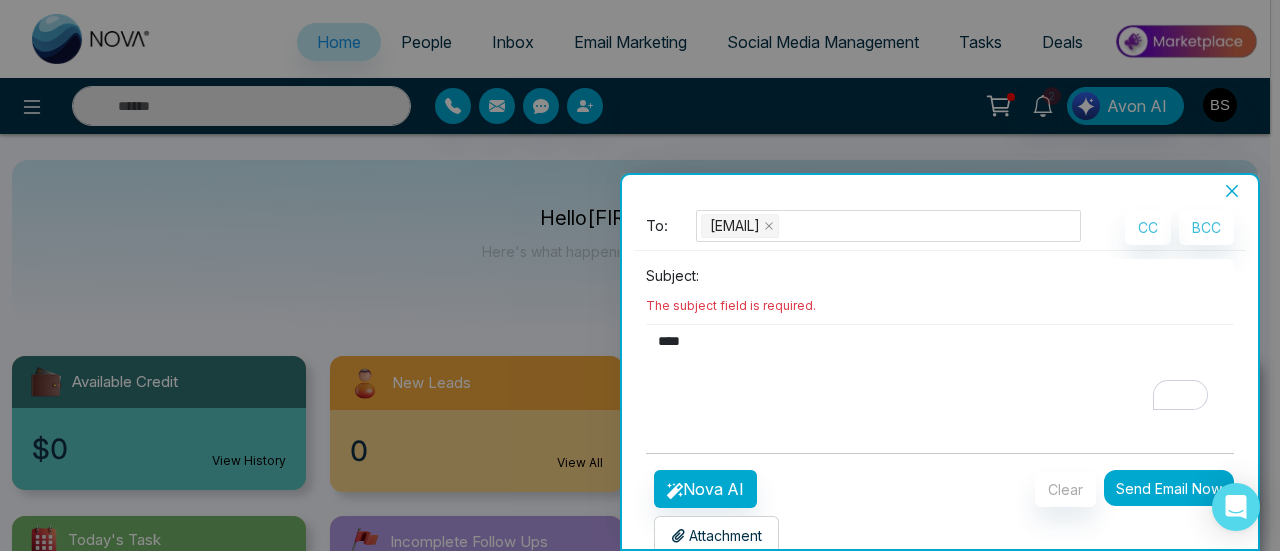 scroll, scrollTop: 26, scrollLeft: 0, axis: vertical 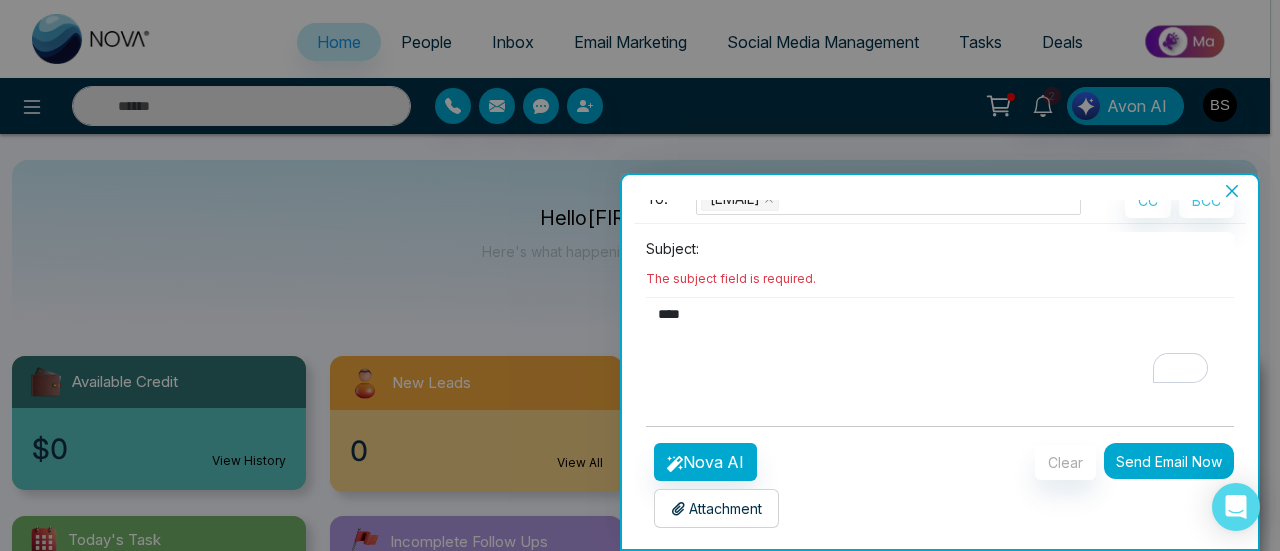 click on "Attachment" at bounding box center [716, 508] 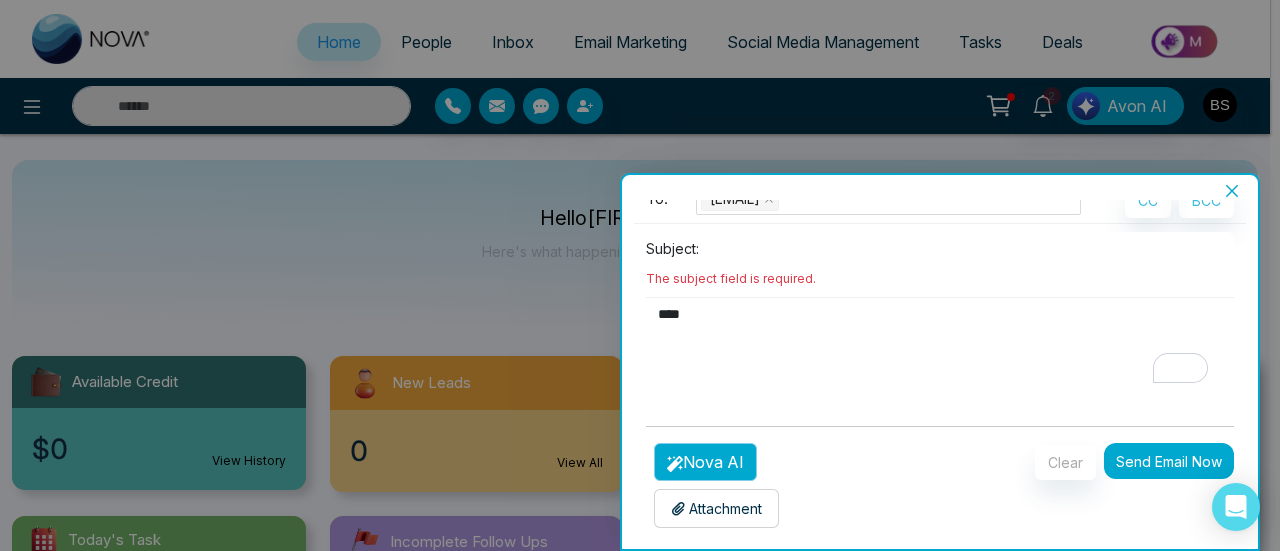 click on "Nova AI" at bounding box center [705, 462] 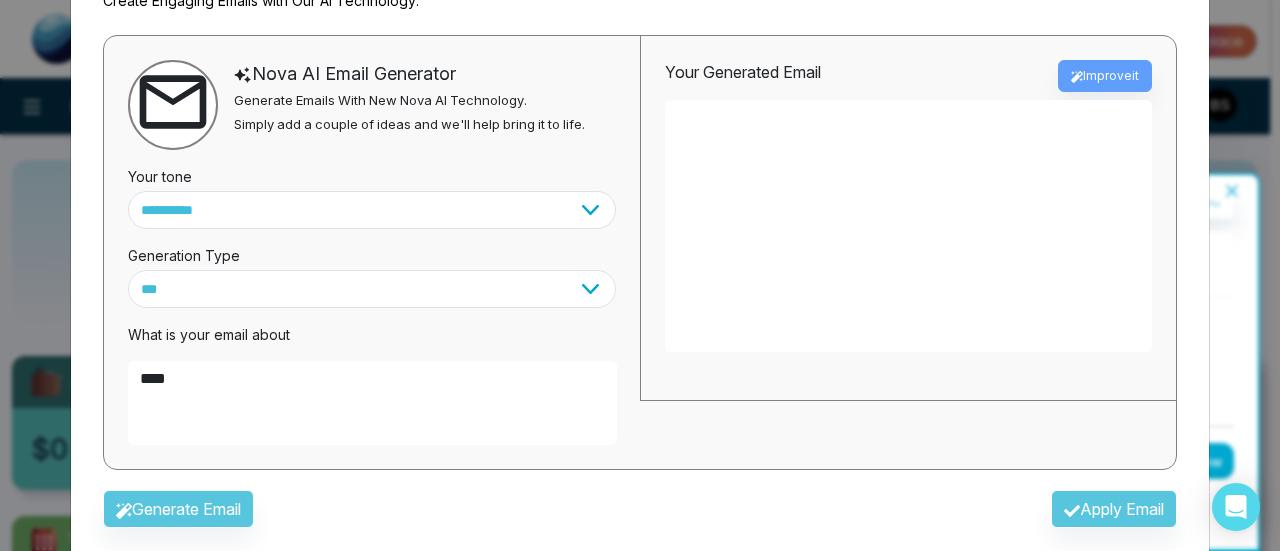 scroll, scrollTop: 138, scrollLeft: 0, axis: vertical 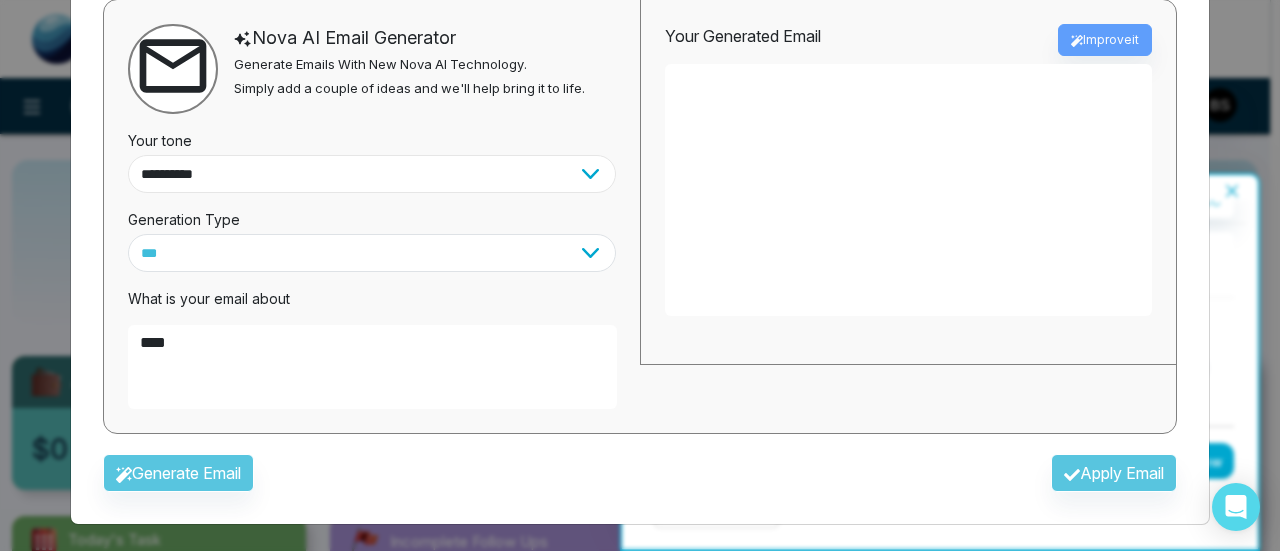 click on "**********" at bounding box center (372, 174) 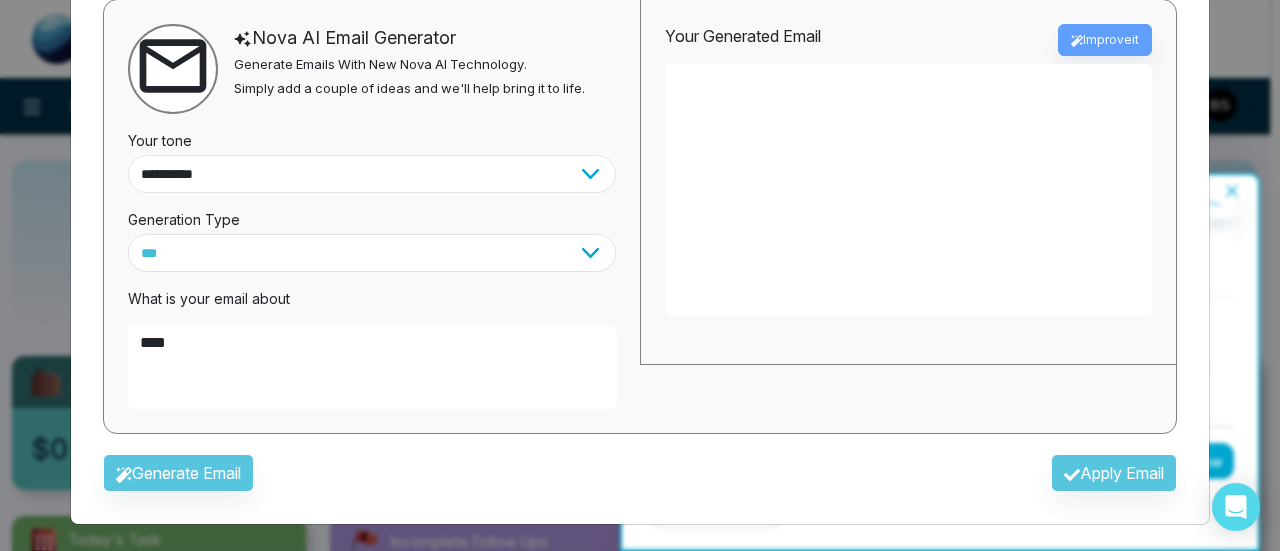 select on "**********" 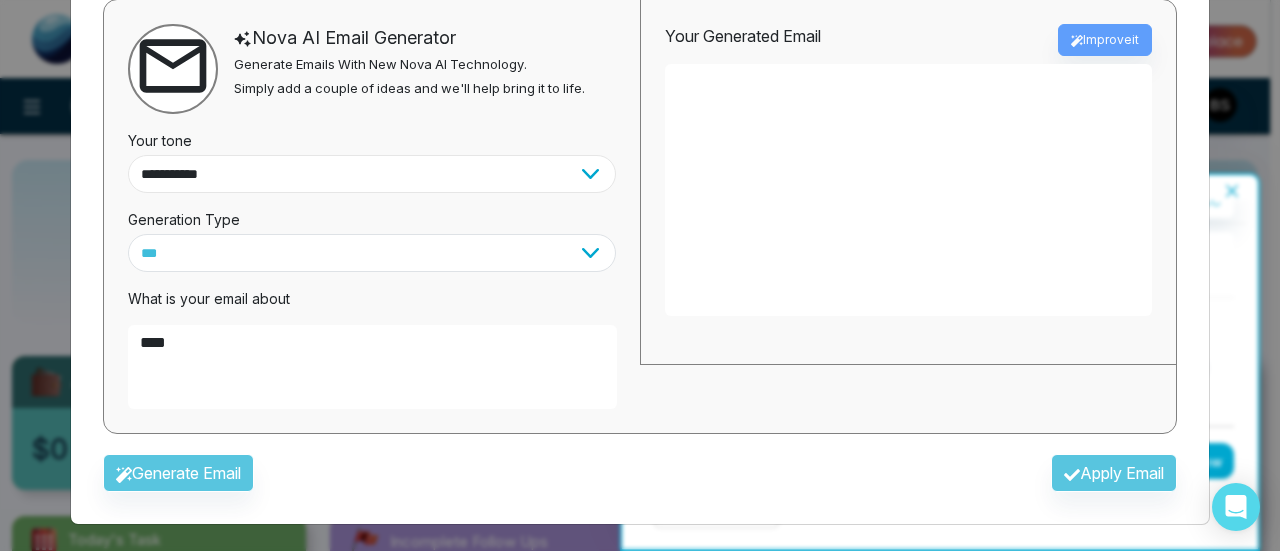 click on "**********" at bounding box center (372, 174) 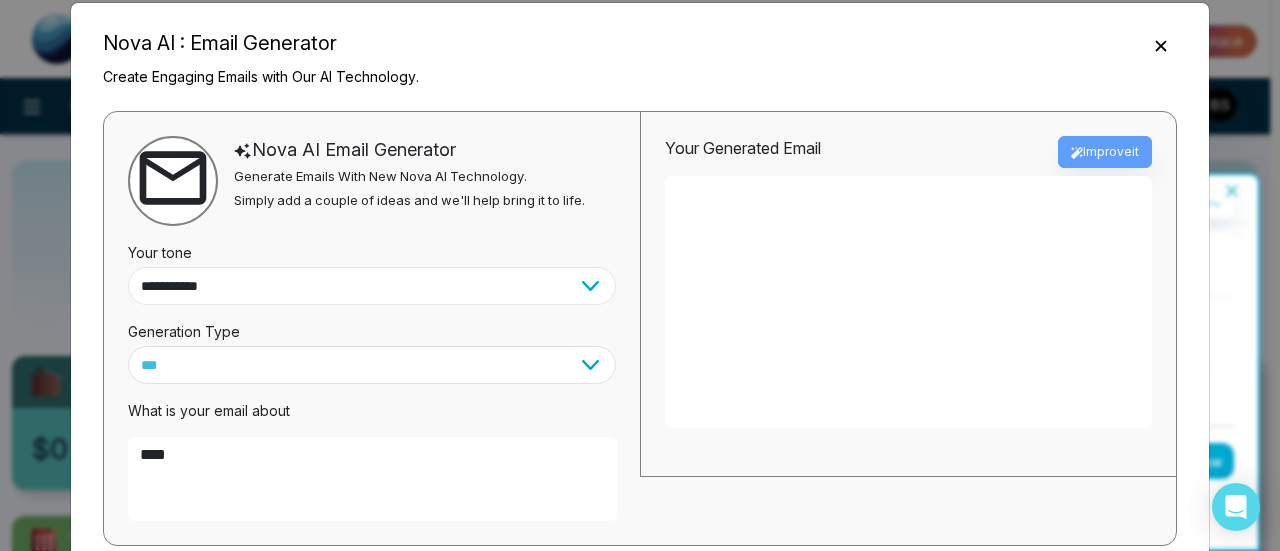 scroll, scrollTop: 0, scrollLeft: 0, axis: both 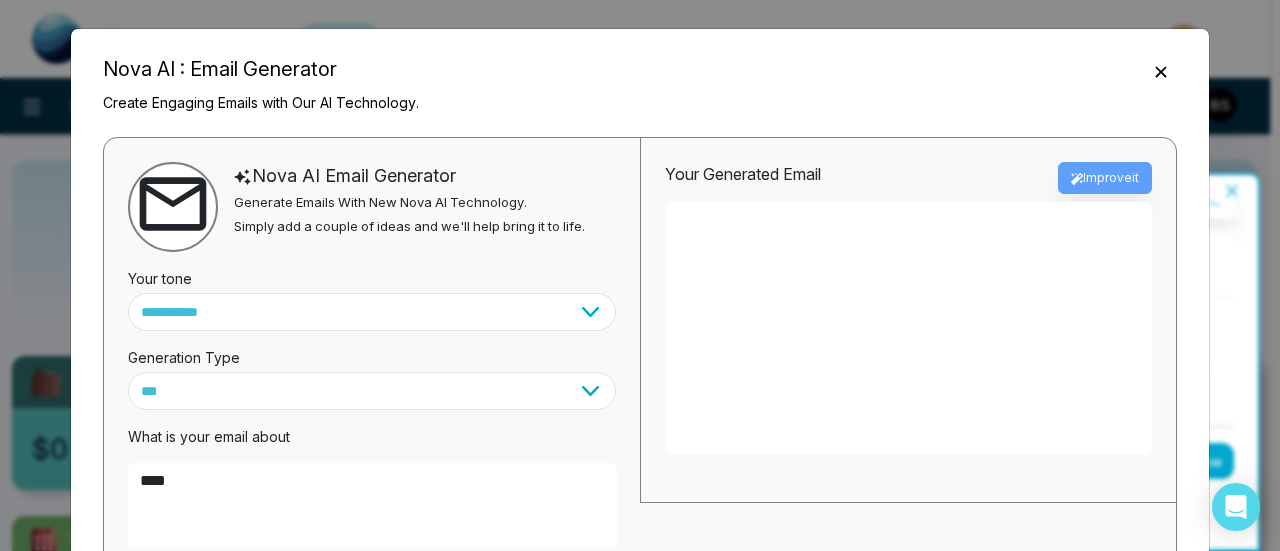 click at bounding box center [1161, 70] 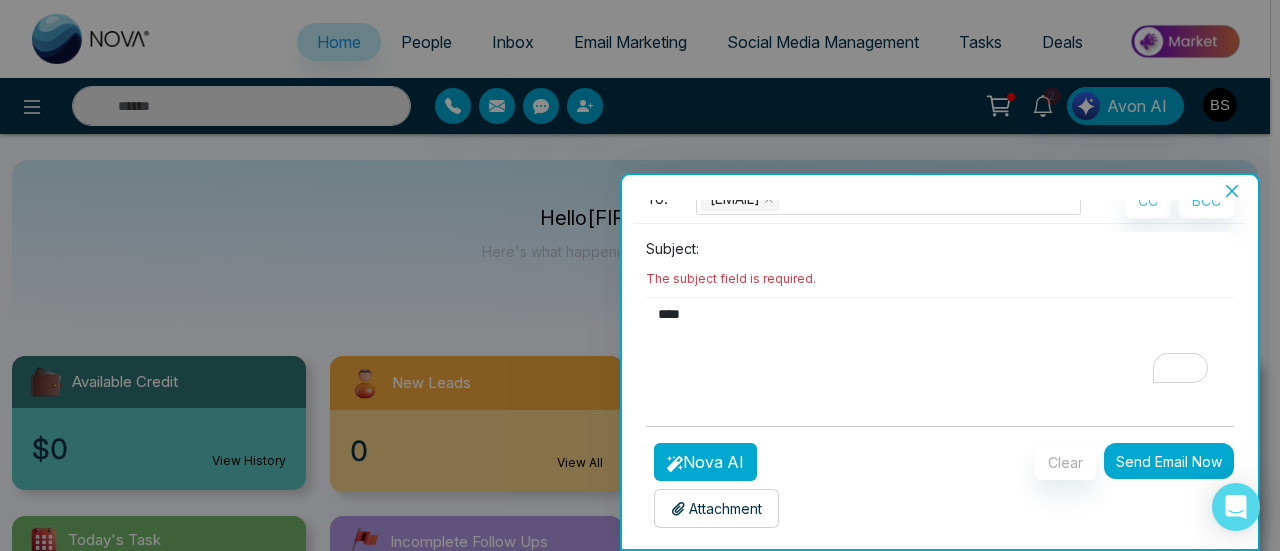 scroll, scrollTop: 4, scrollLeft: 0, axis: vertical 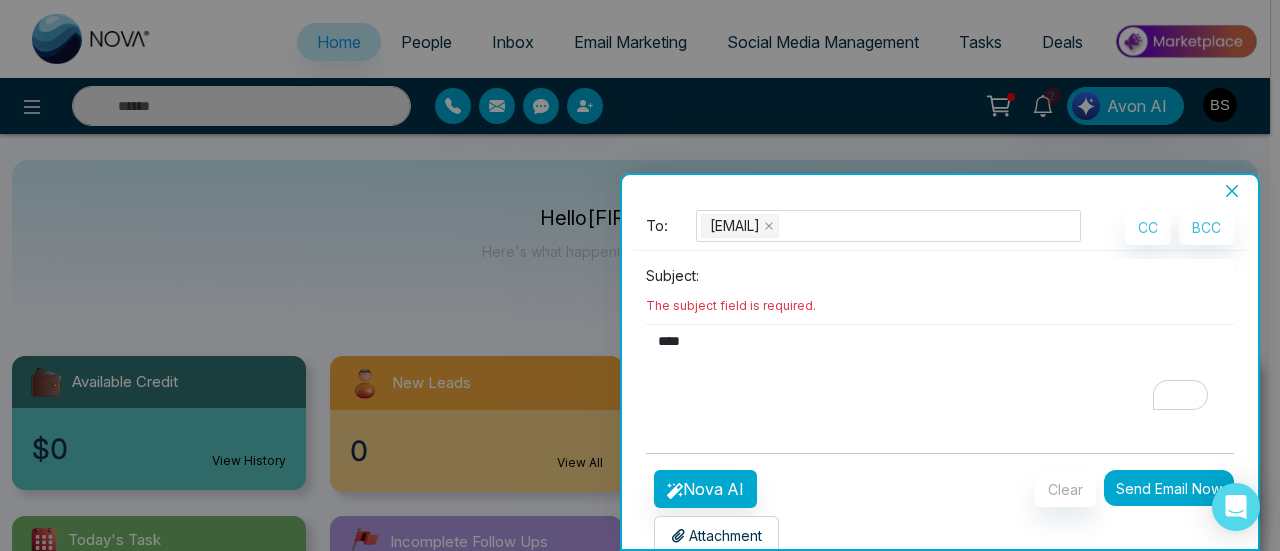 click at bounding box center (970, 275) 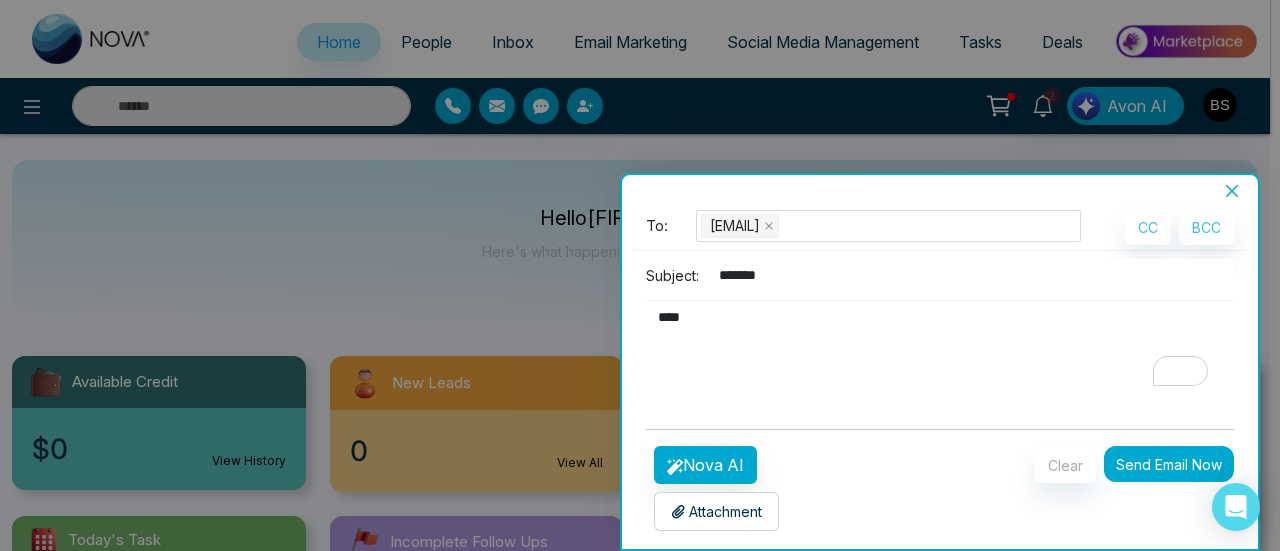 type on "*******" 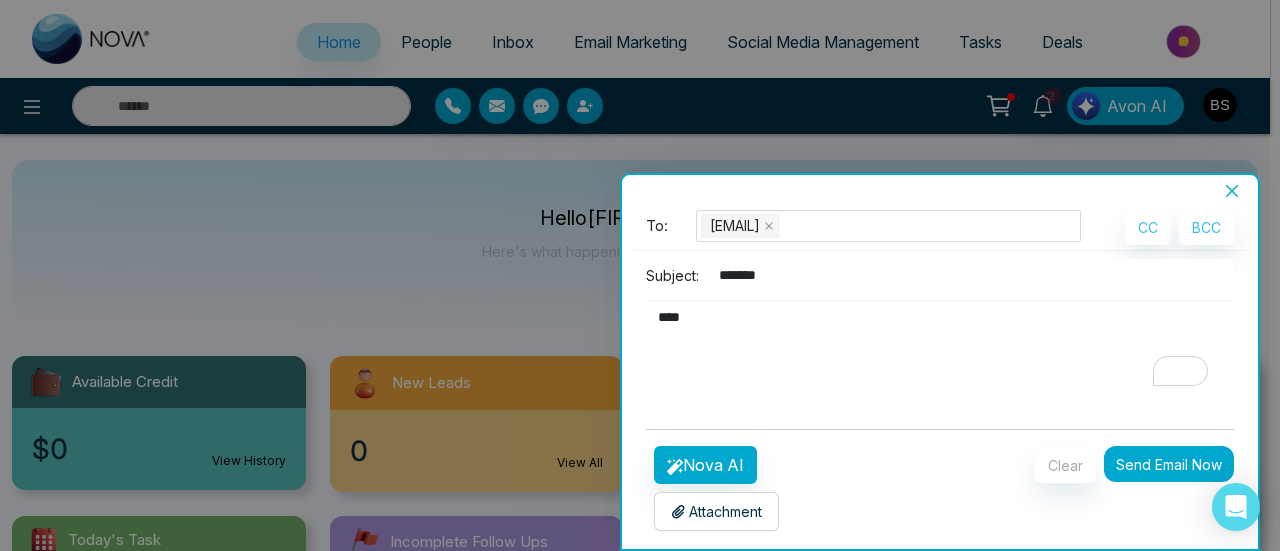 click on "Send Email Now" at bounding box center [1169, 464] 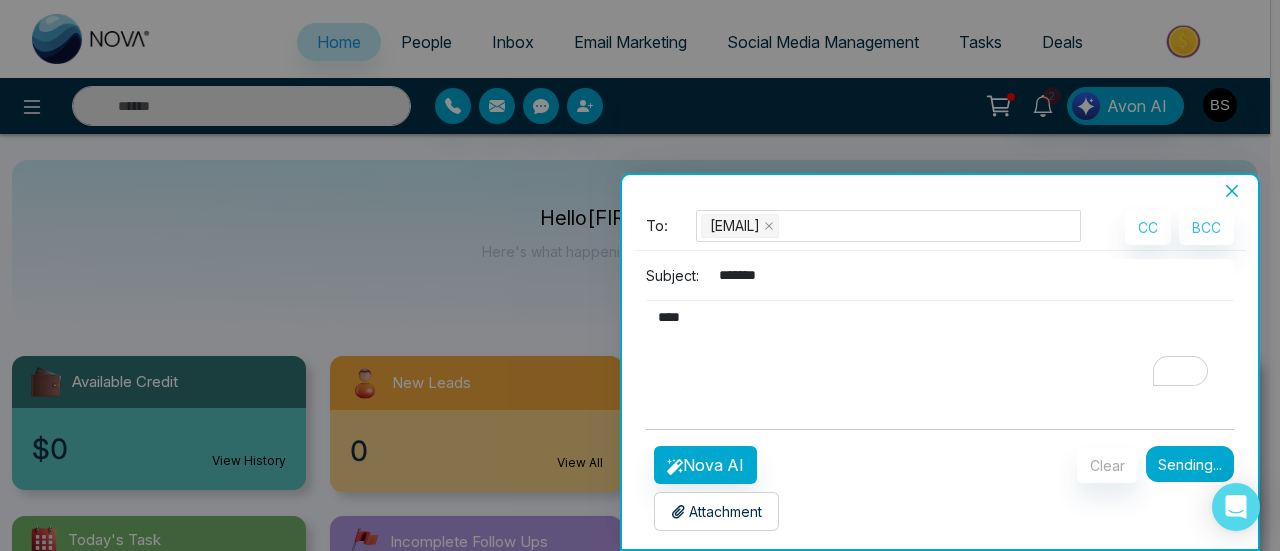 type 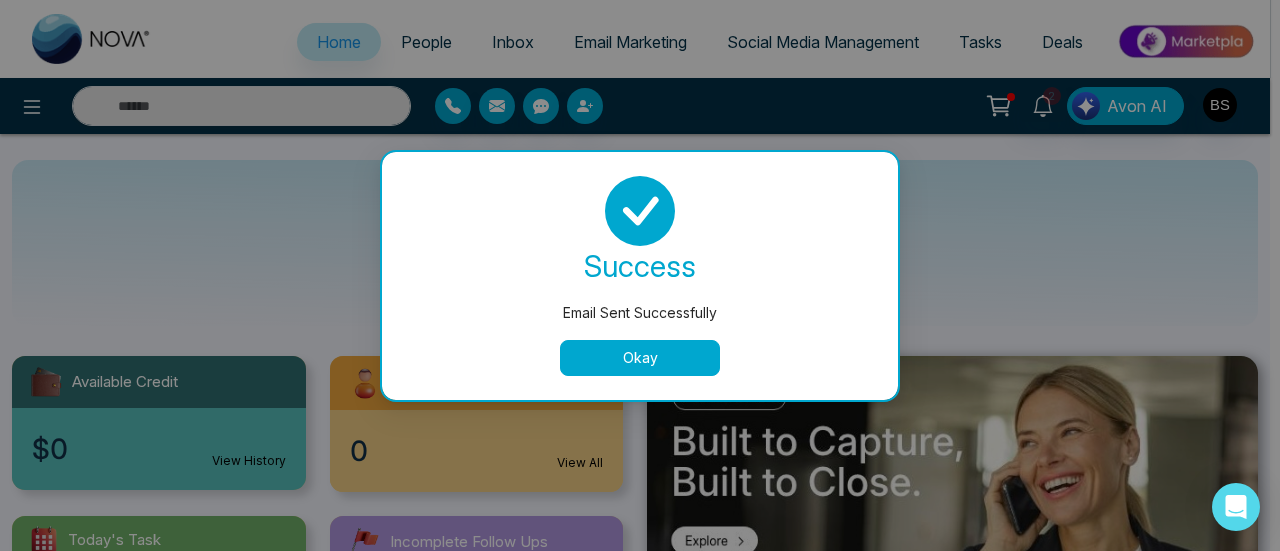 click on "Okay" at bounding box center (640, 358) 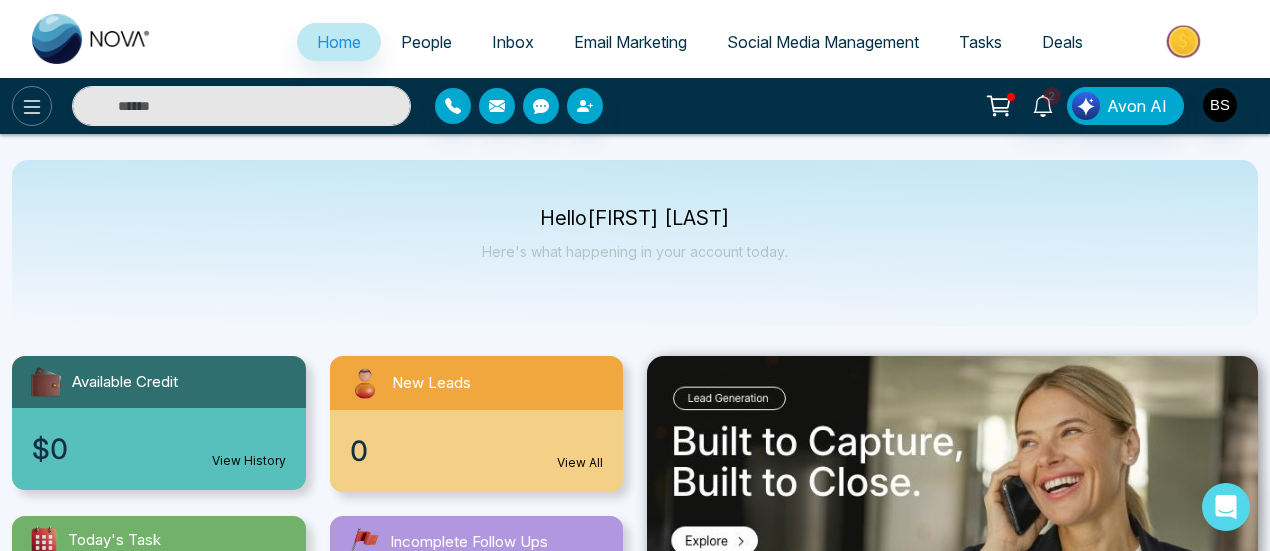 click 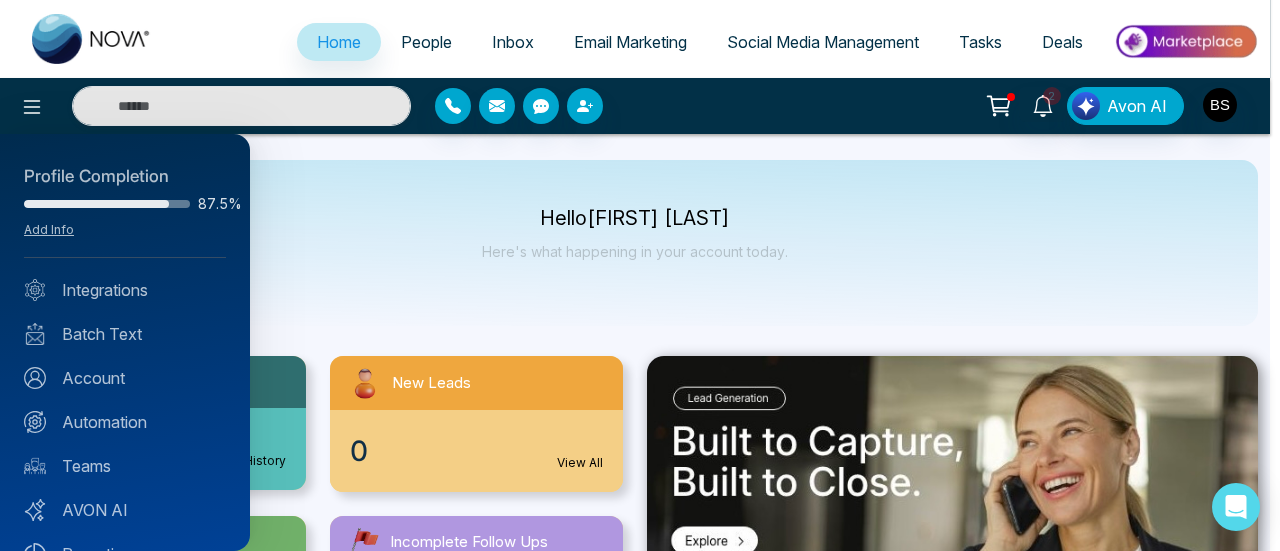 click at bounding box center (640, 275) 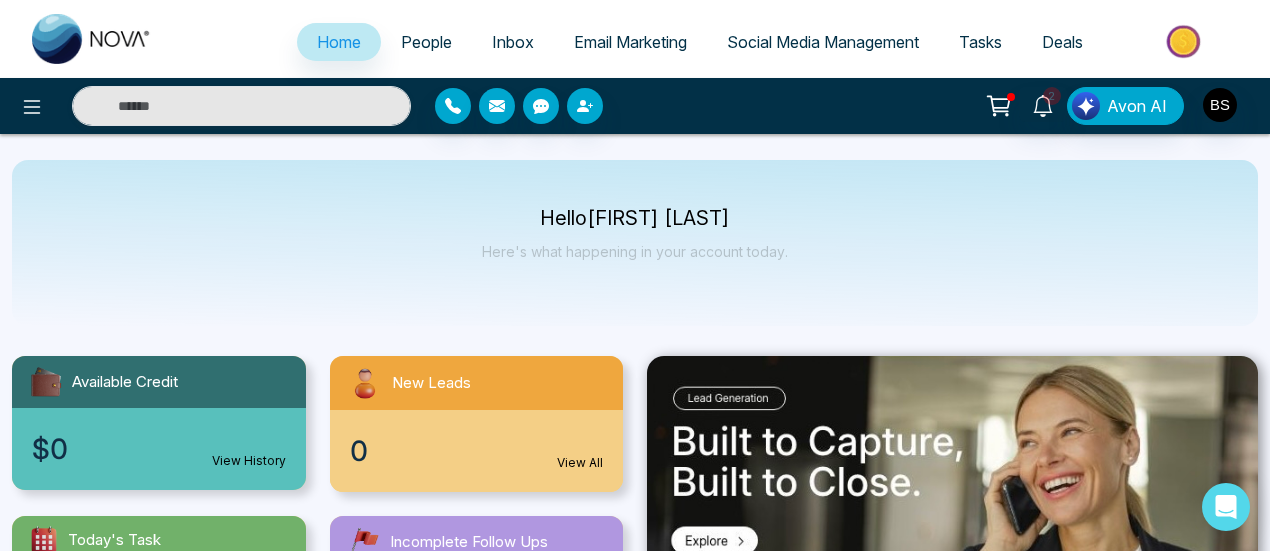 click on "Email Marketing" at bounding box center [630, 42] 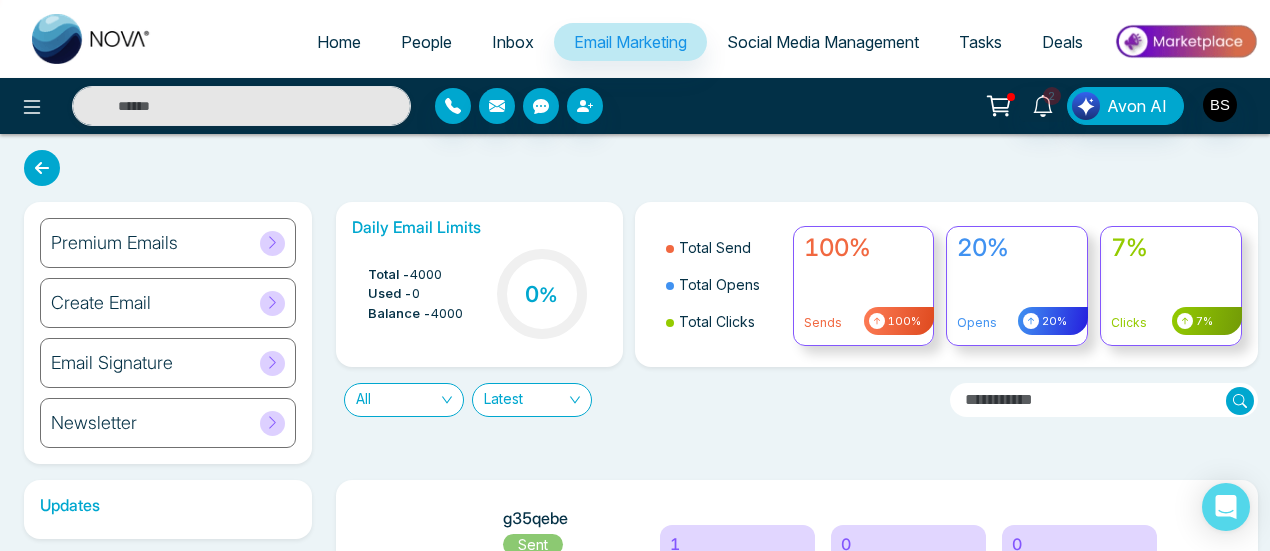 click on "Create Email" at bounding box center (168, 303) 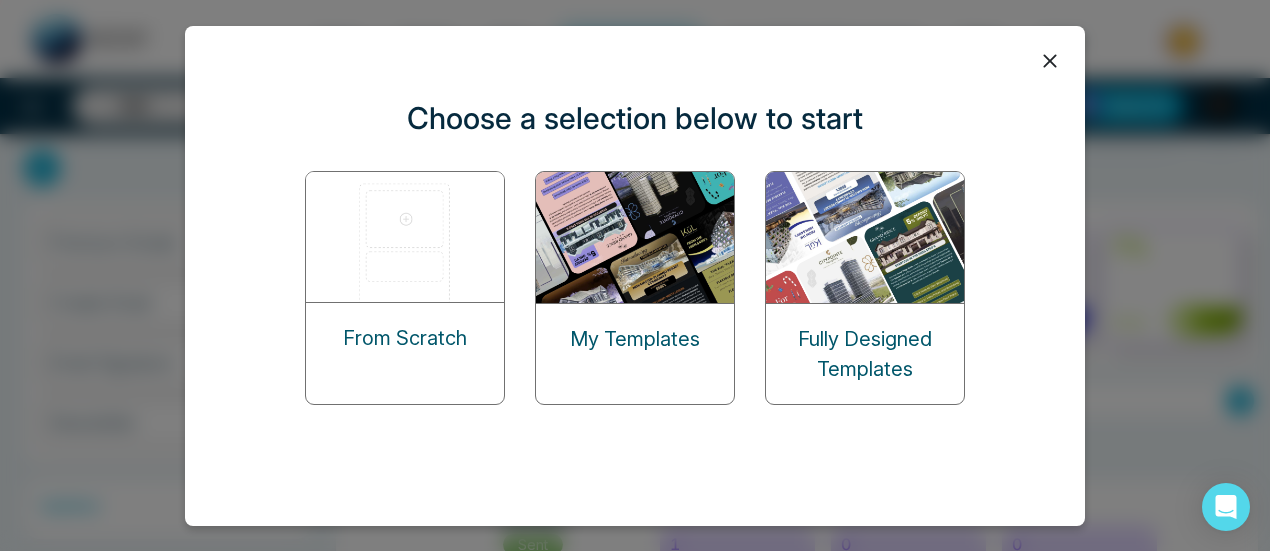 click at bounding box center [406, 237] 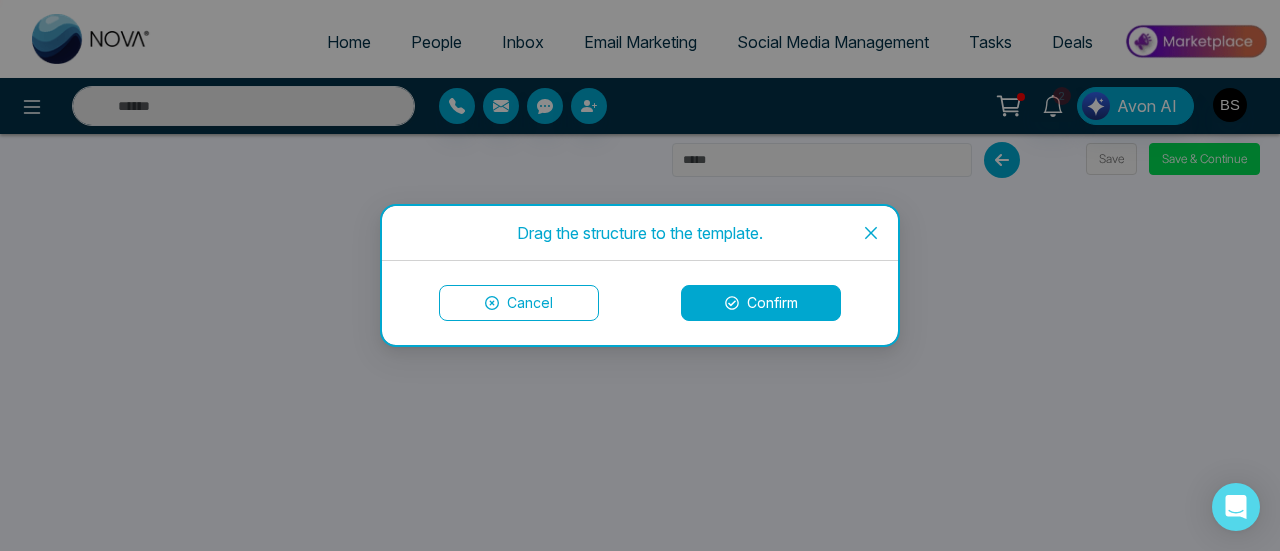 click on "Confirm" at bounding box center (761, 303) 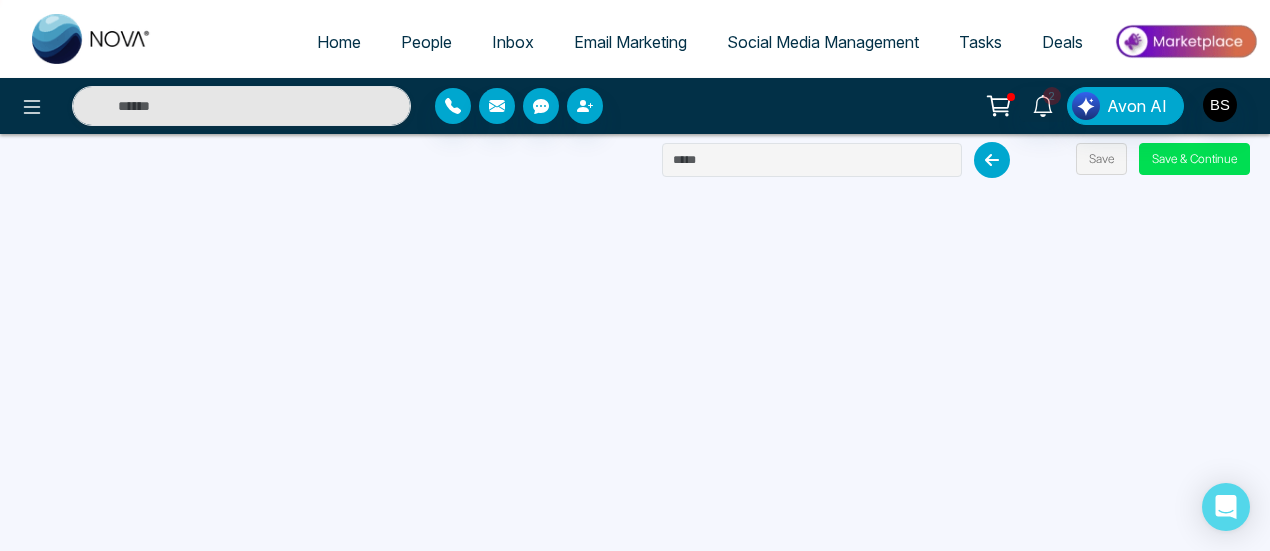 scroll, scrollTop: 190, scrollLeft: 0, axis: vertical 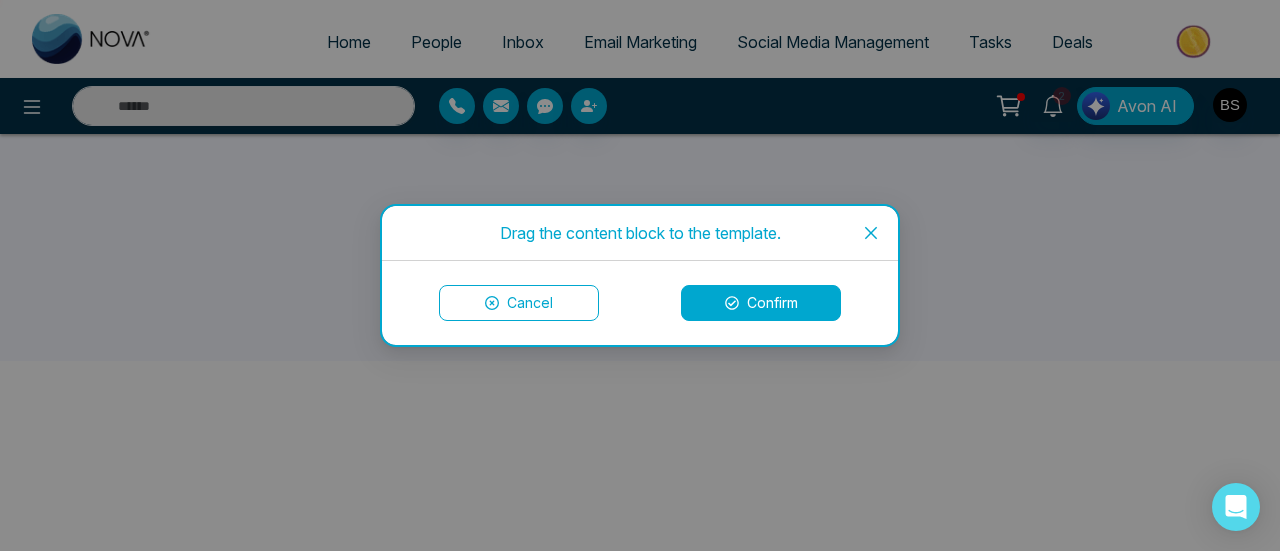click on "Confirm" at bounding box center (761, 303) 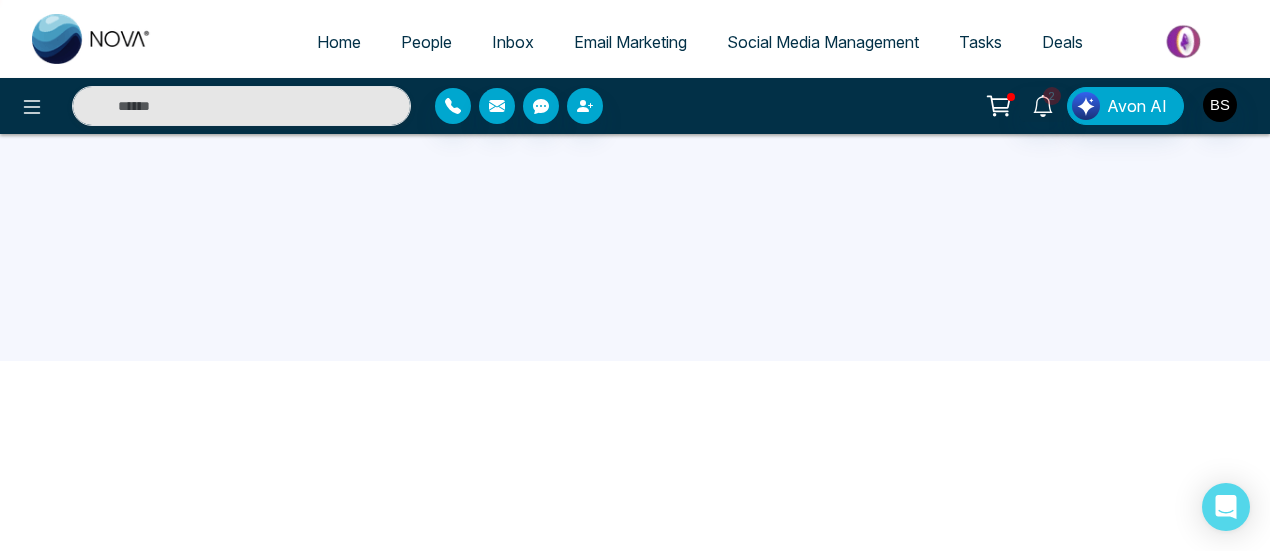 scroll, scrollTop: 0, scrollLeft: 0, axis: both 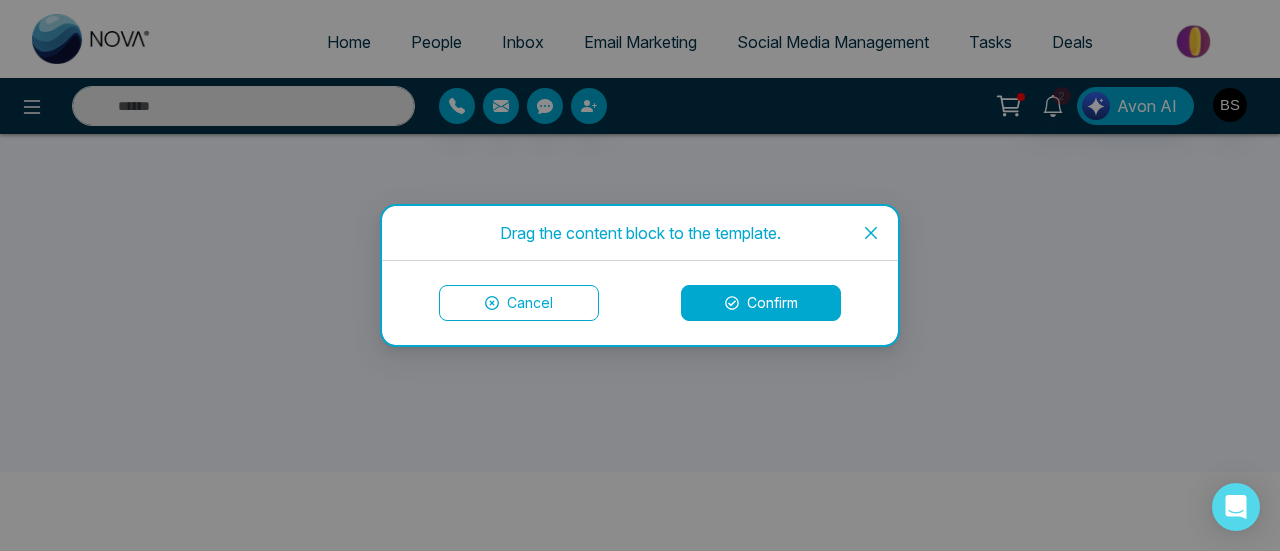 click on "Cancel   Confirm" at bounding box center [640, 303] 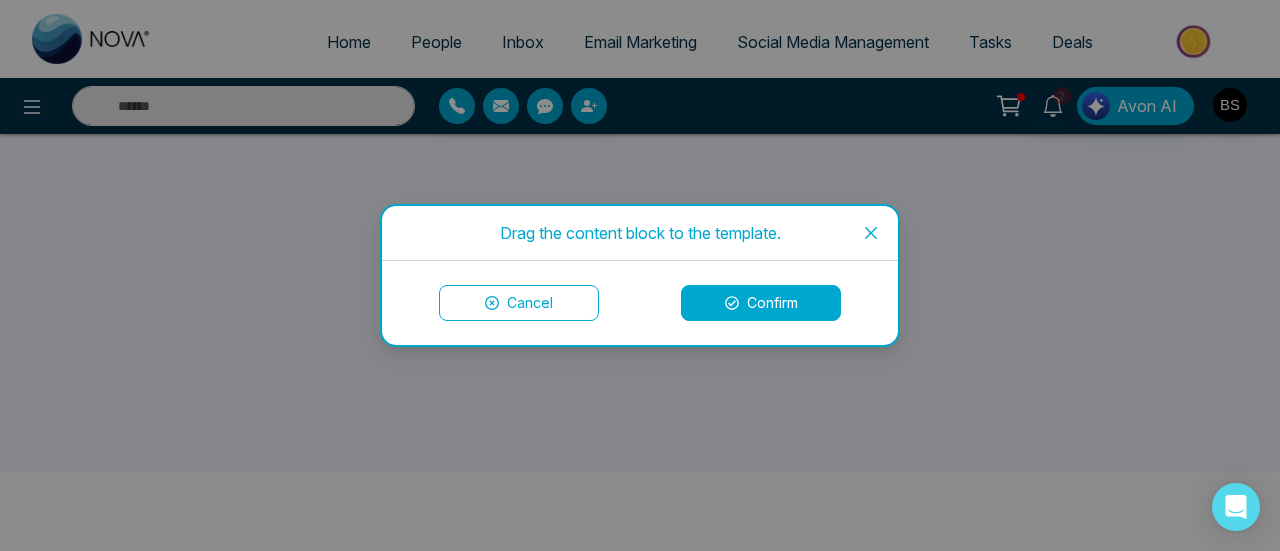 click on "Confirm" at bounding box center (761, 303) 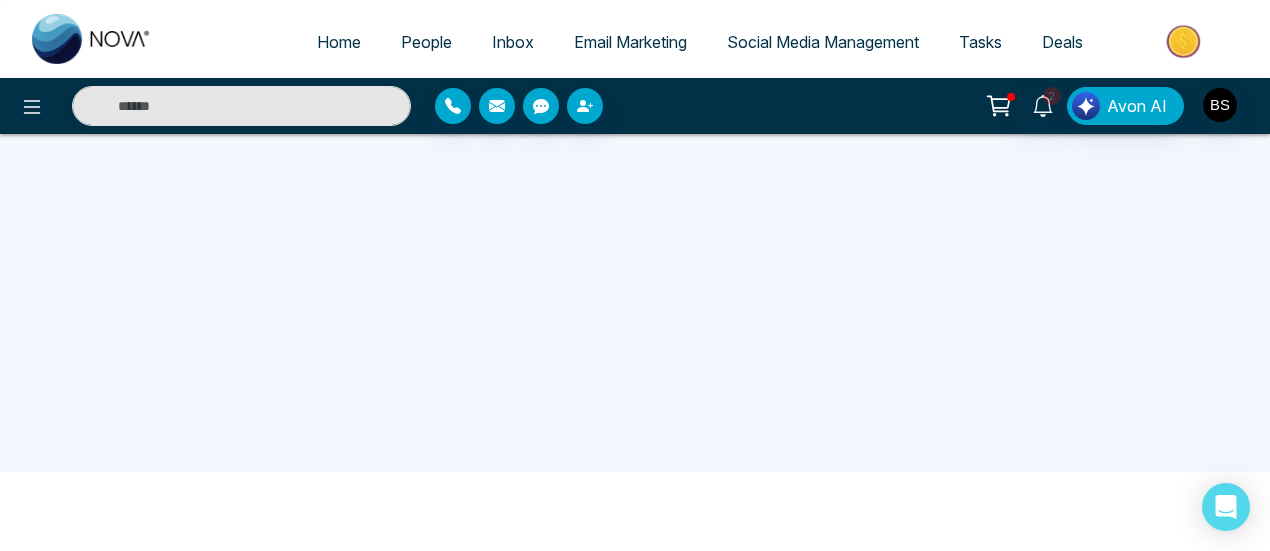 scroll, scrollTop: 0, scrollLeft: 0, axis: both 